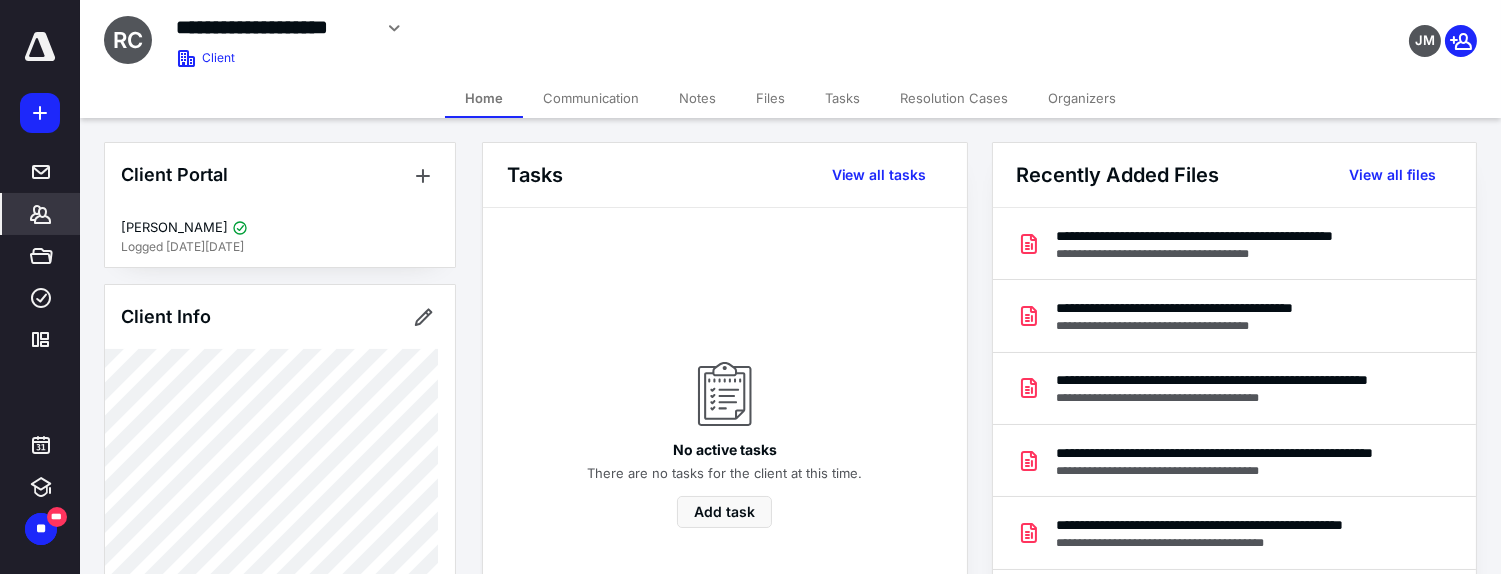 scroll, scrollTop: 0, scrollLeft: 0, axis: both 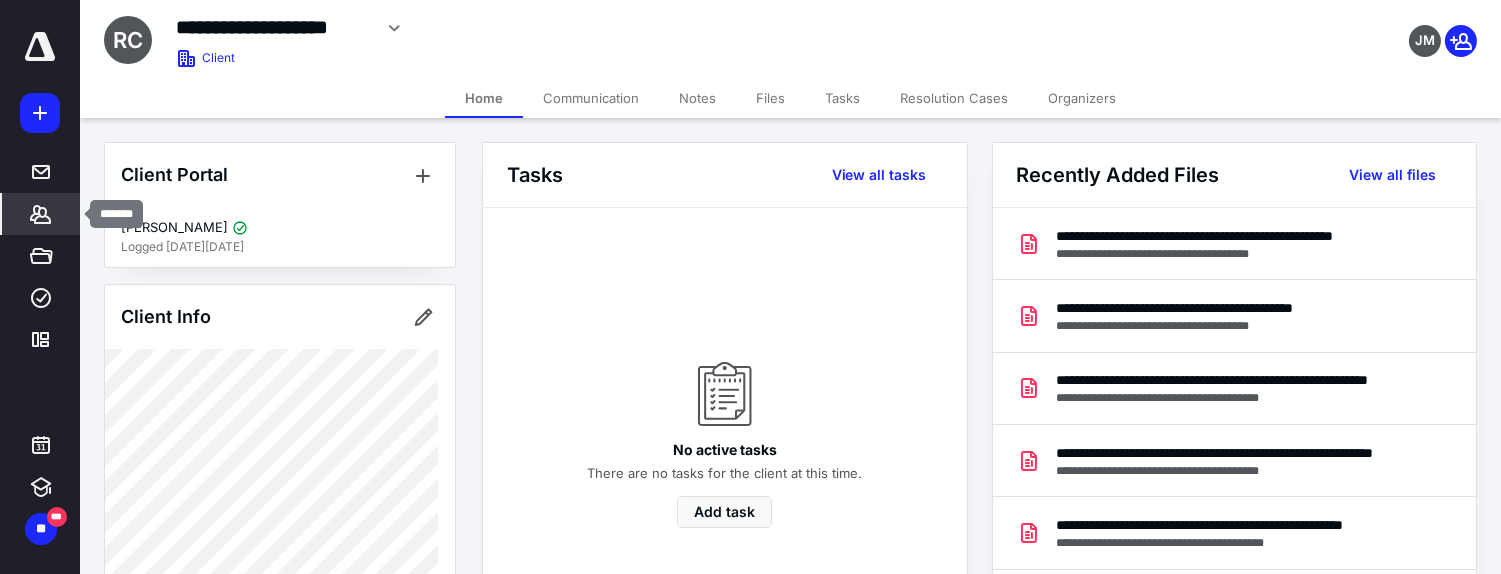 click 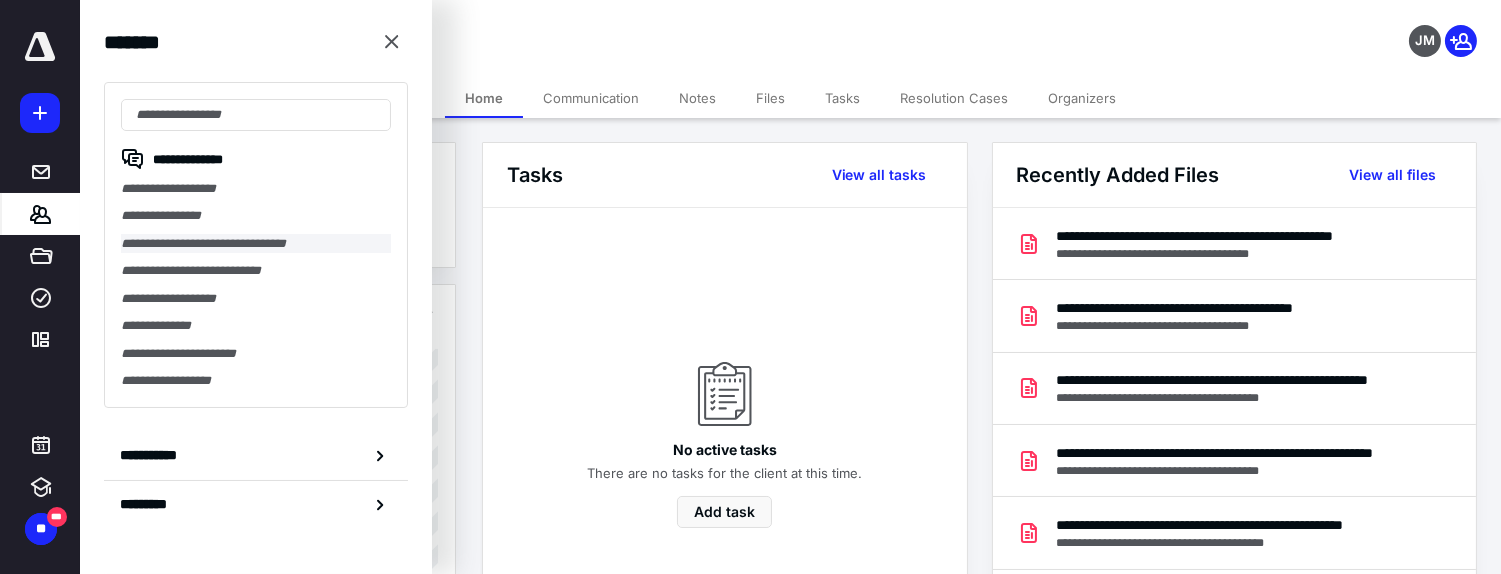 click on "**********" at bounding box center (256, 243) 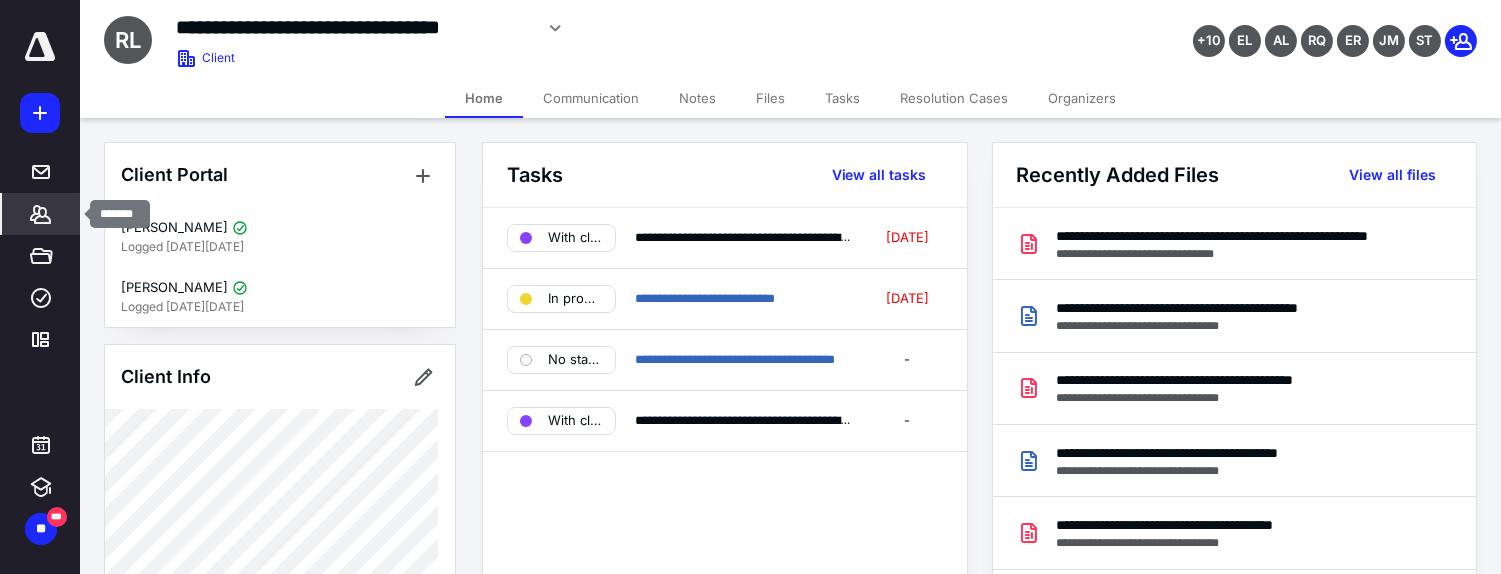 click on "*******" at bounding box center [41, 214] 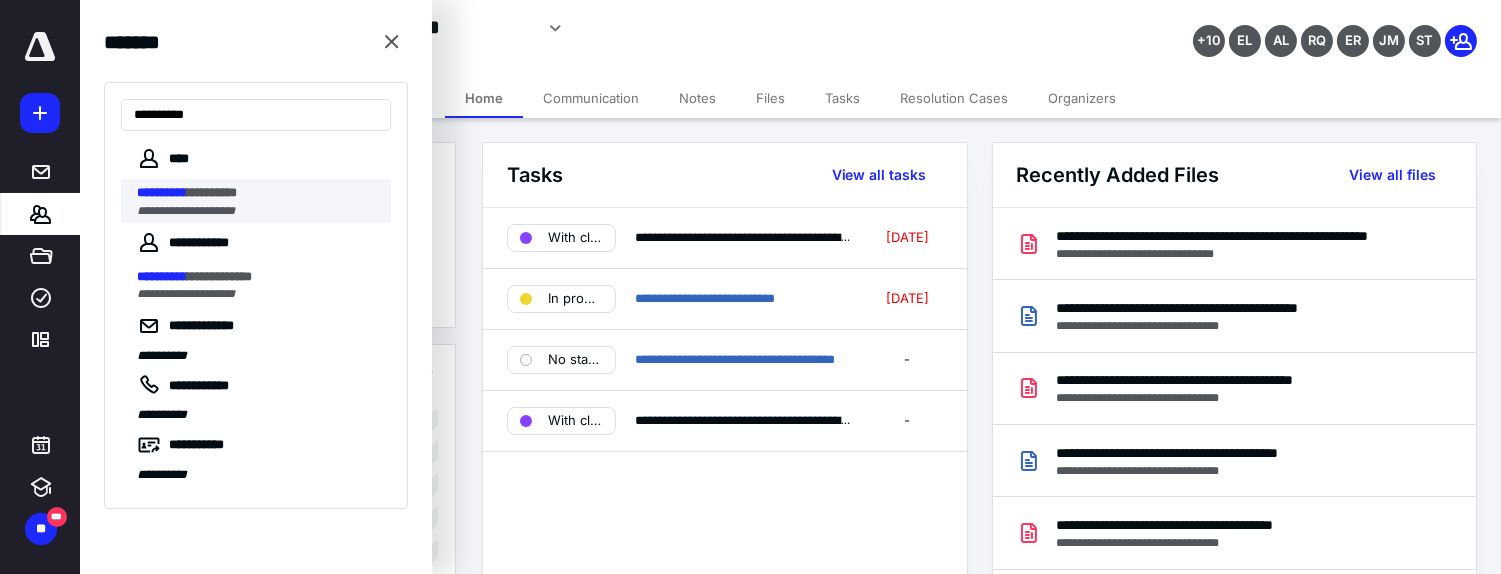 type on "**********" 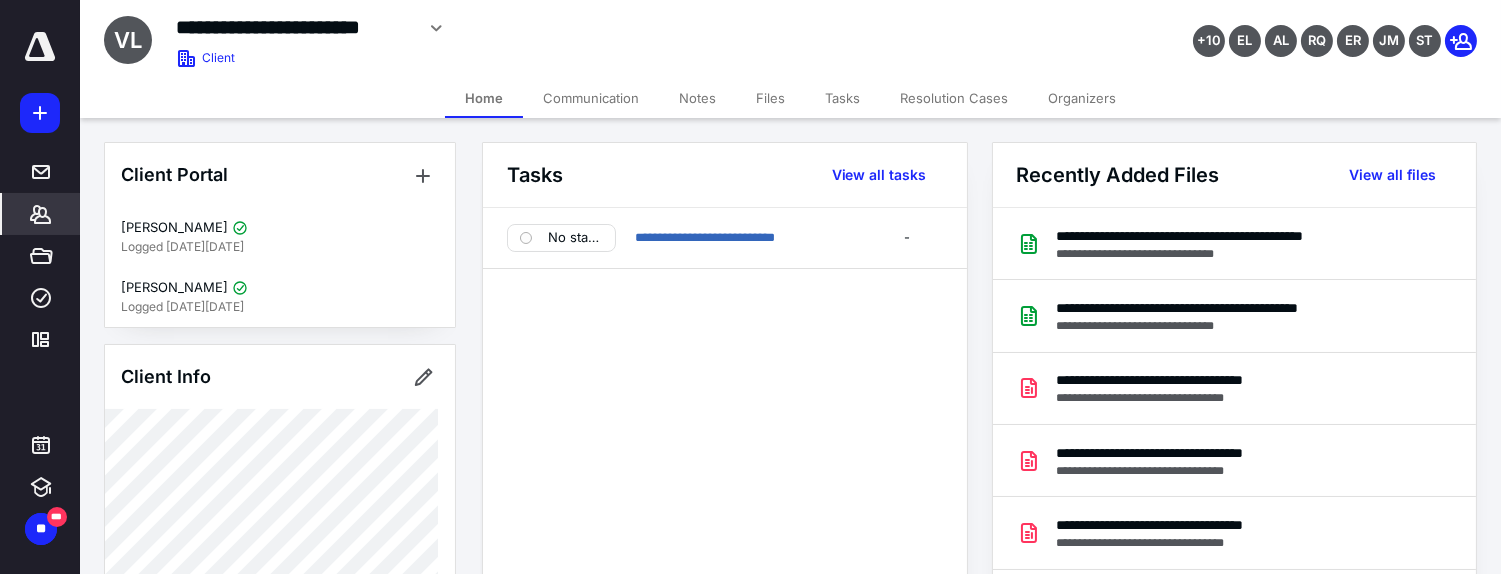 click on "Files" at bounding box center (770, 98) 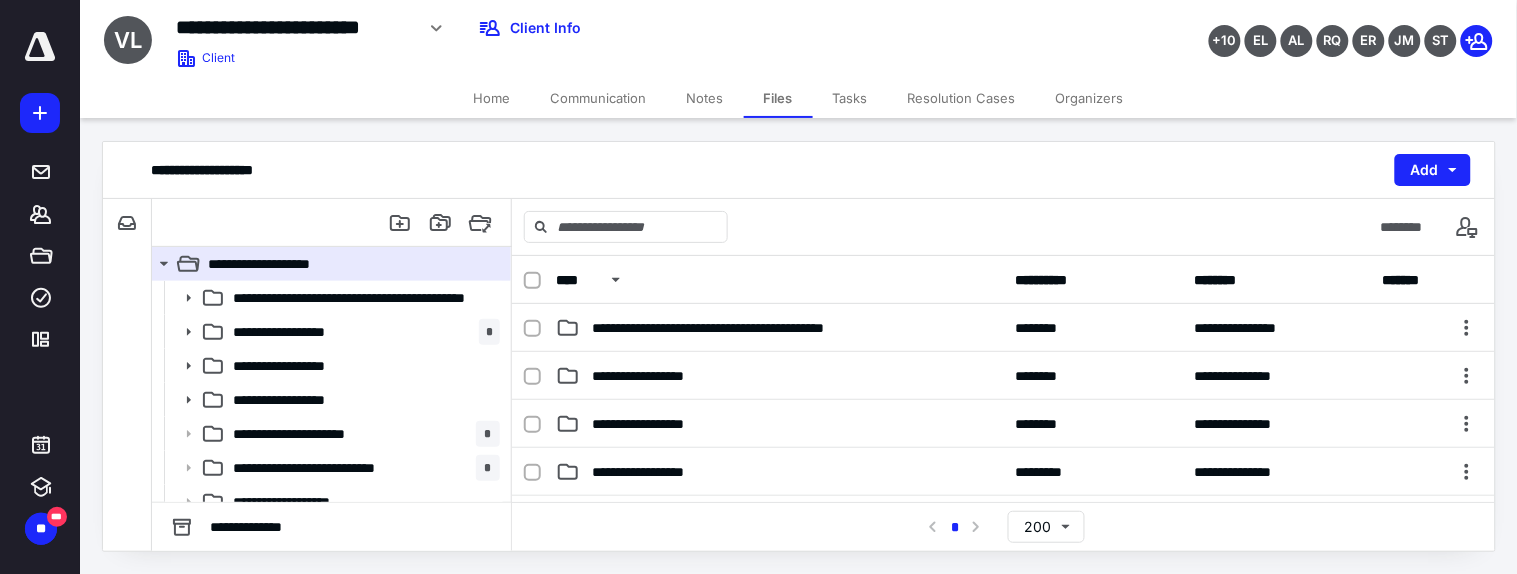 click on "**********" at bounding box center [798, 39] 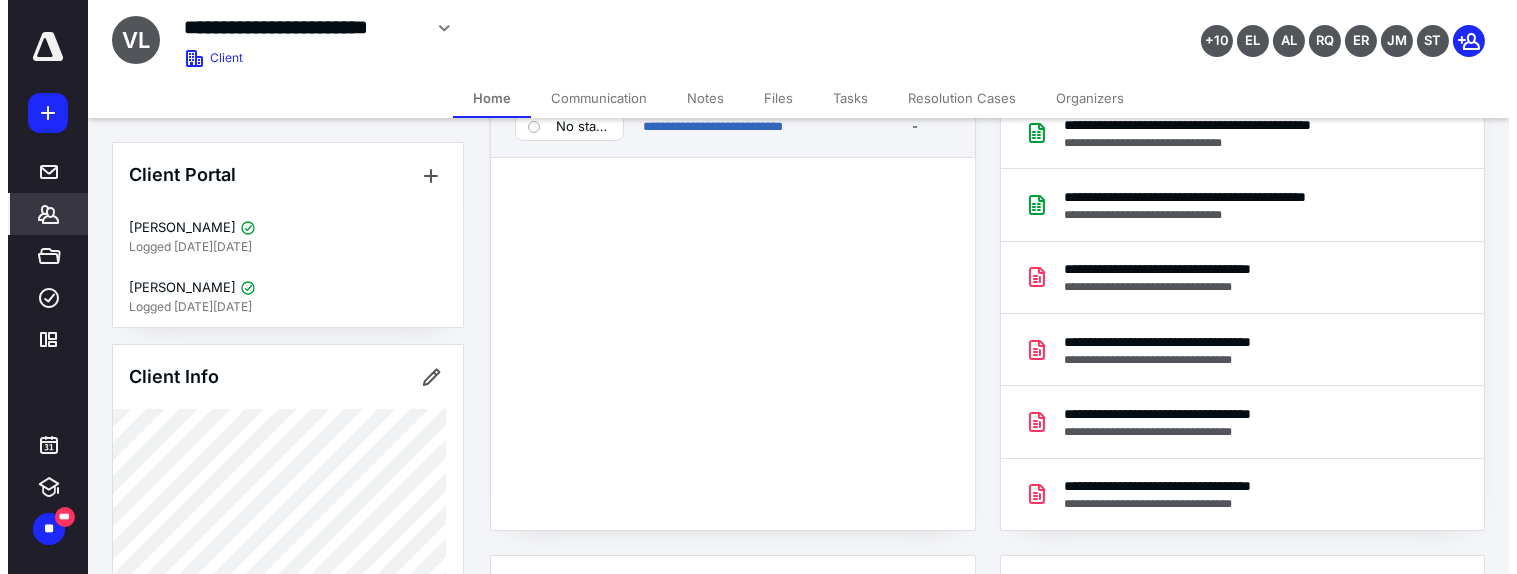 scroll, scrollTop: 0, scrollLeft: 0, axis: both 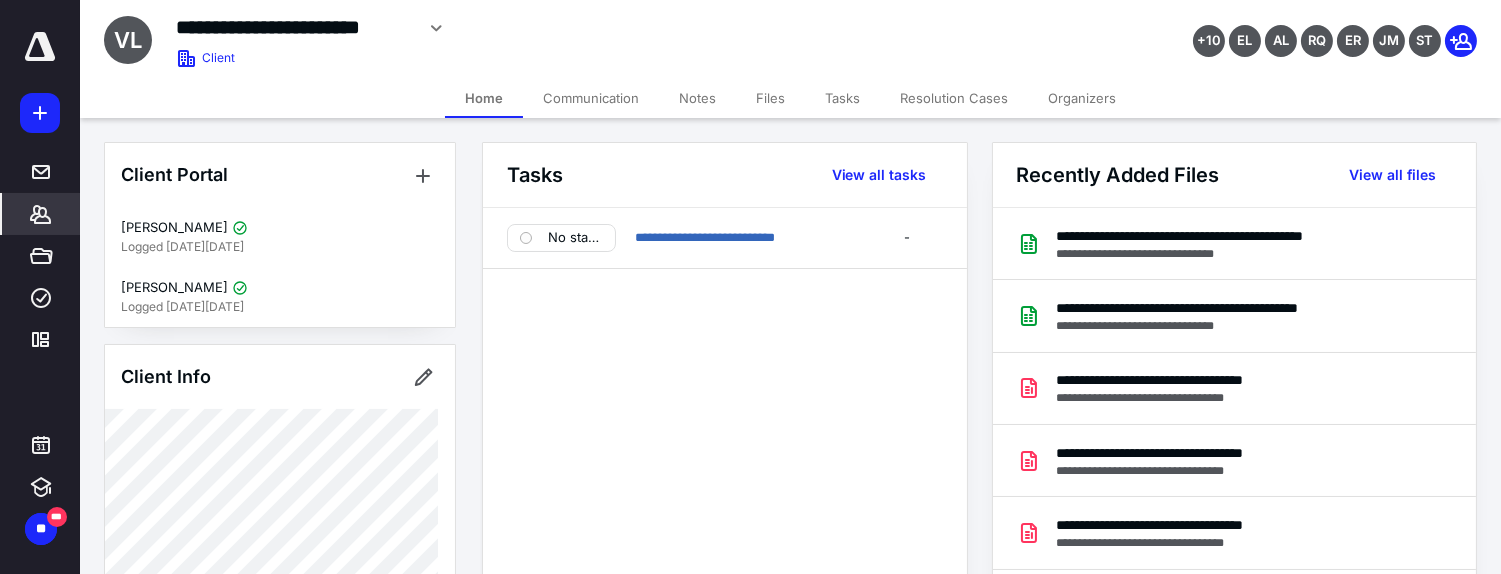 click on "Files" at bounding box center (770, 98) 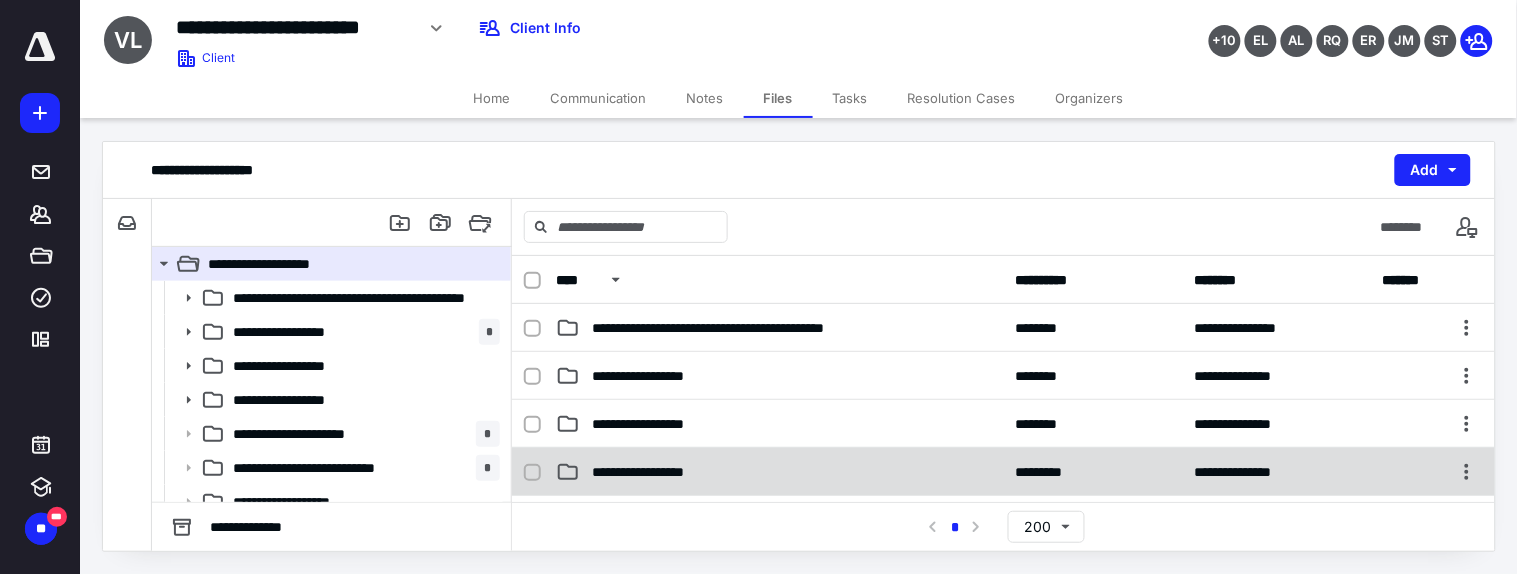 scroll, scrollTop: 111, scrollLeft: 0, axis: vertical 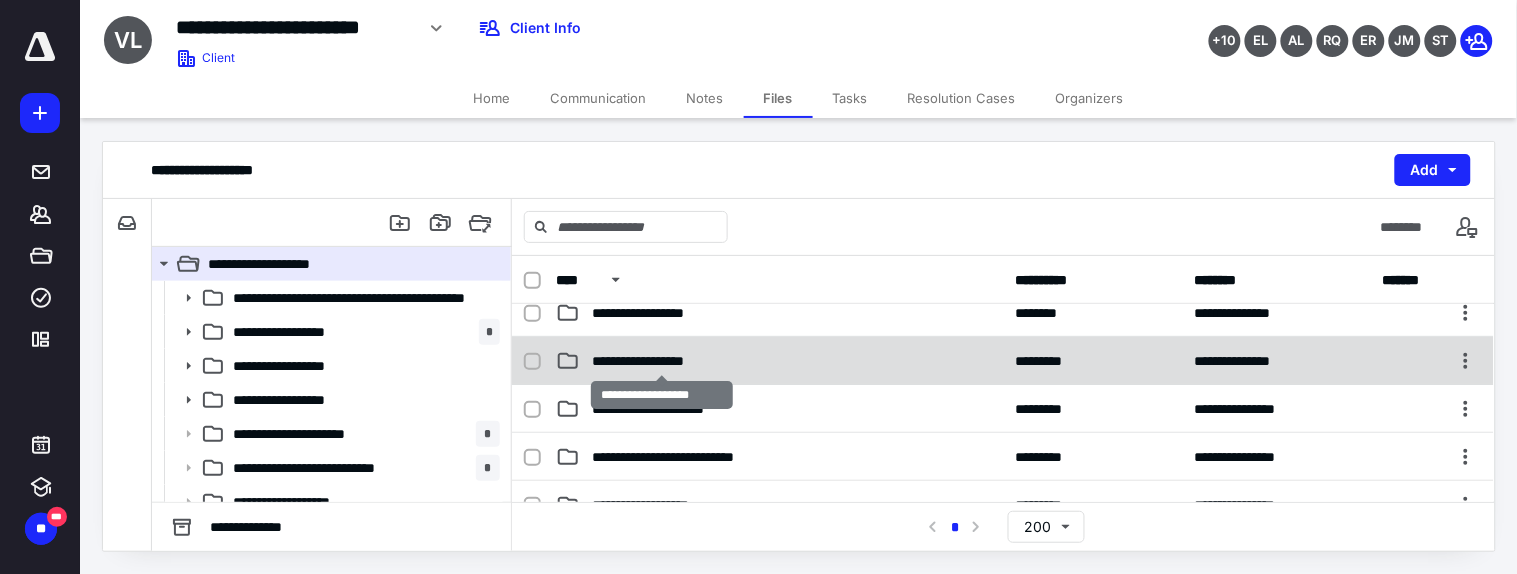 click on "**********" at bounding box center [662, 361] 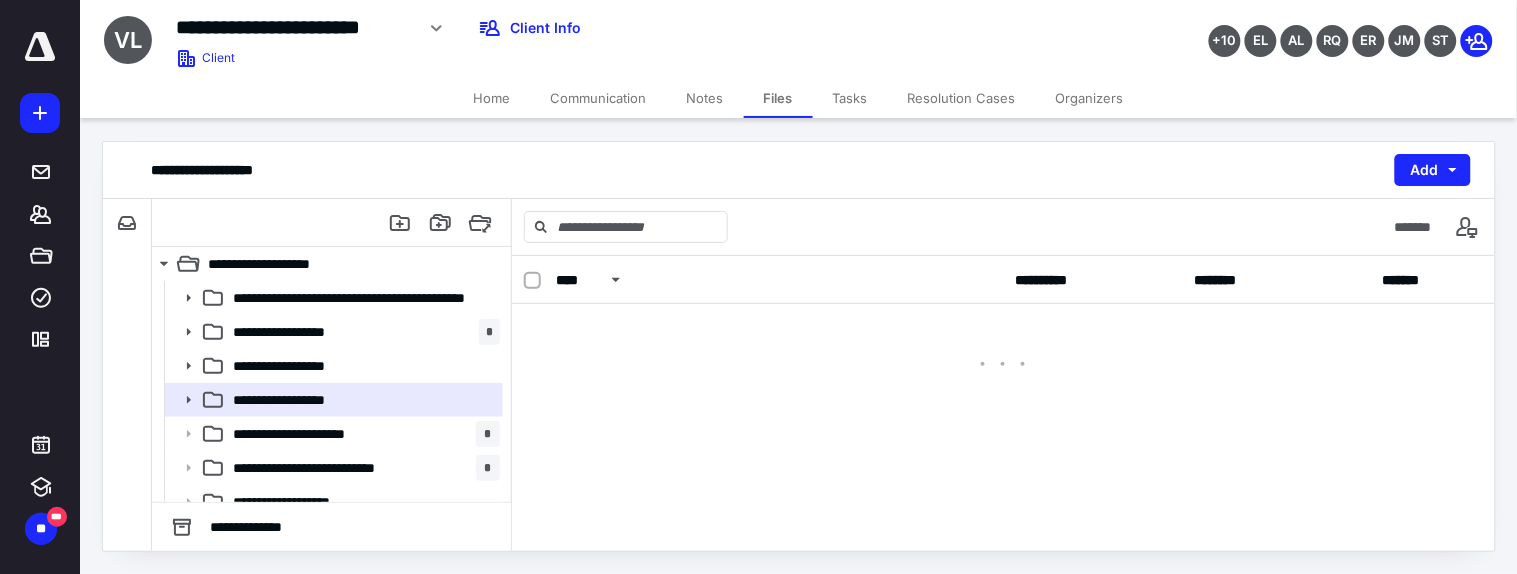 scroll, scrollTop: 0, scrollLeft: 0, axis: both 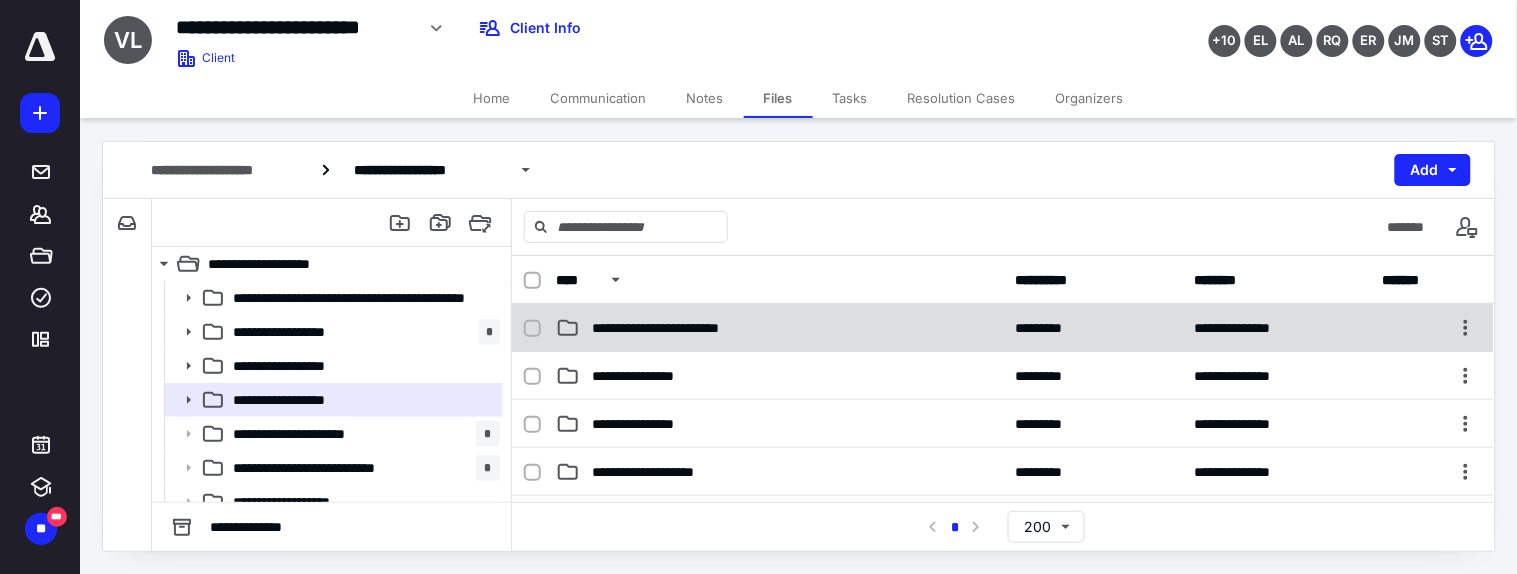 click on "**********" at bounding box center [688, 328] 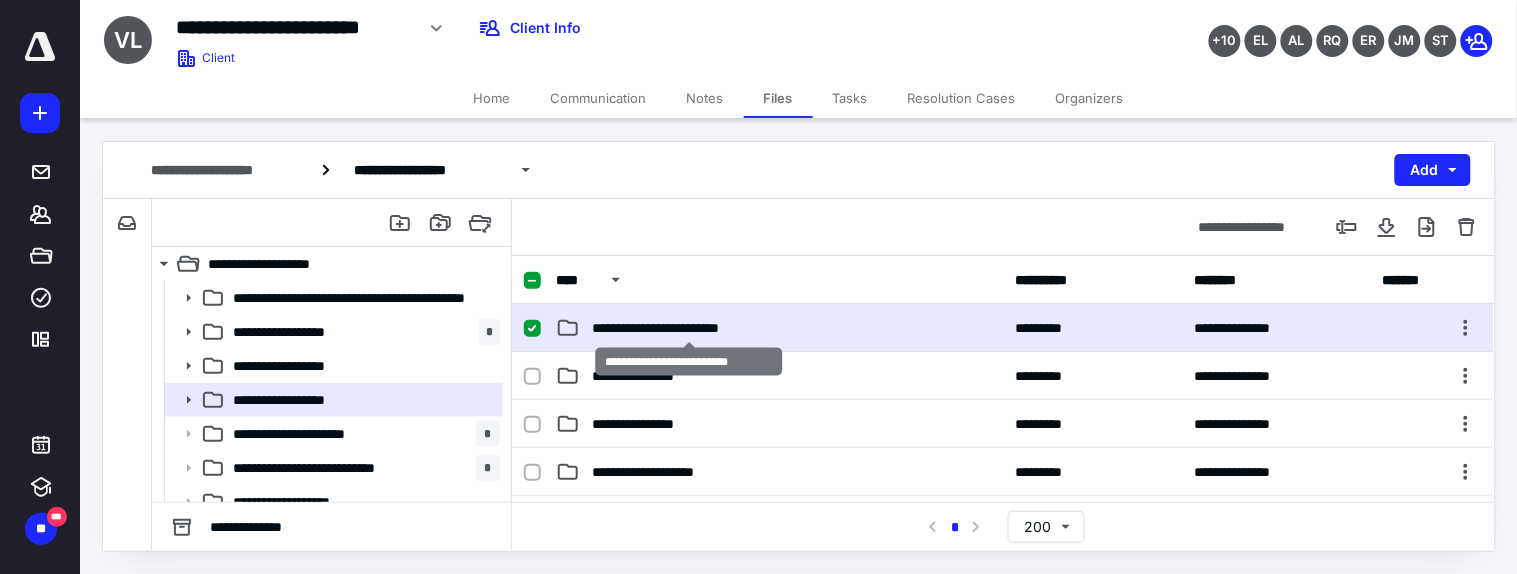 click on "**********" at bounding box center (688, 328) 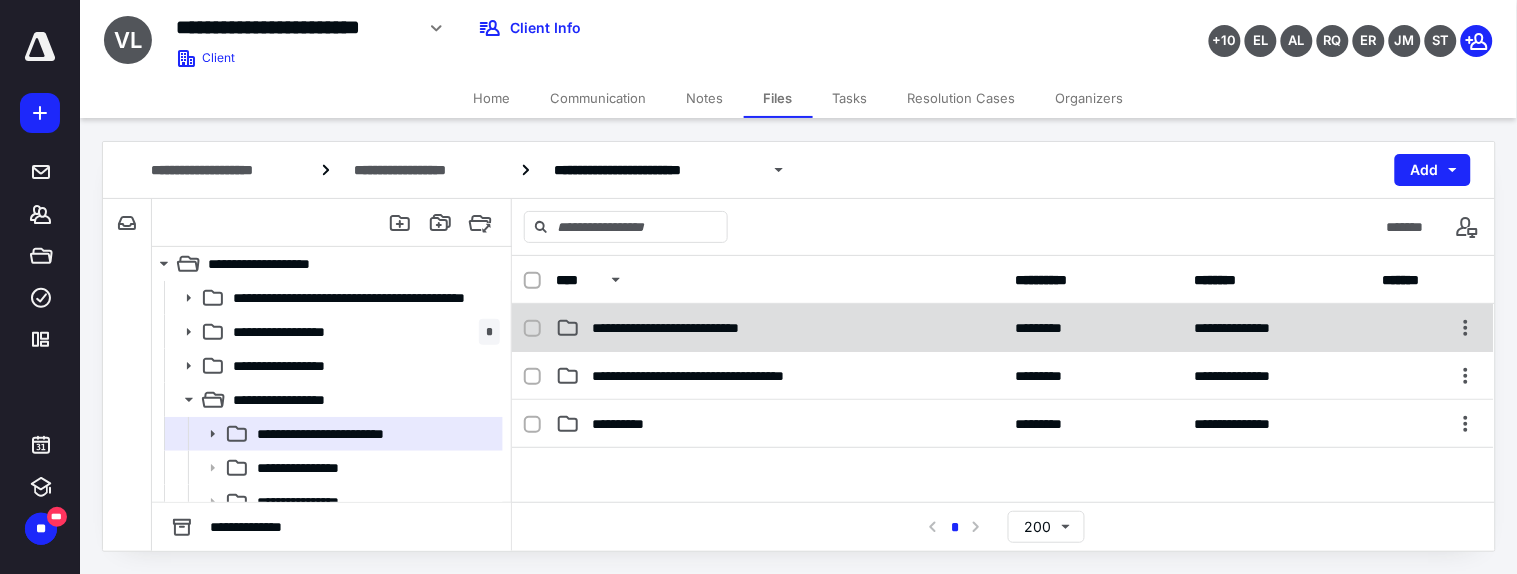 click on "**********" at bounding box center [779, 328] 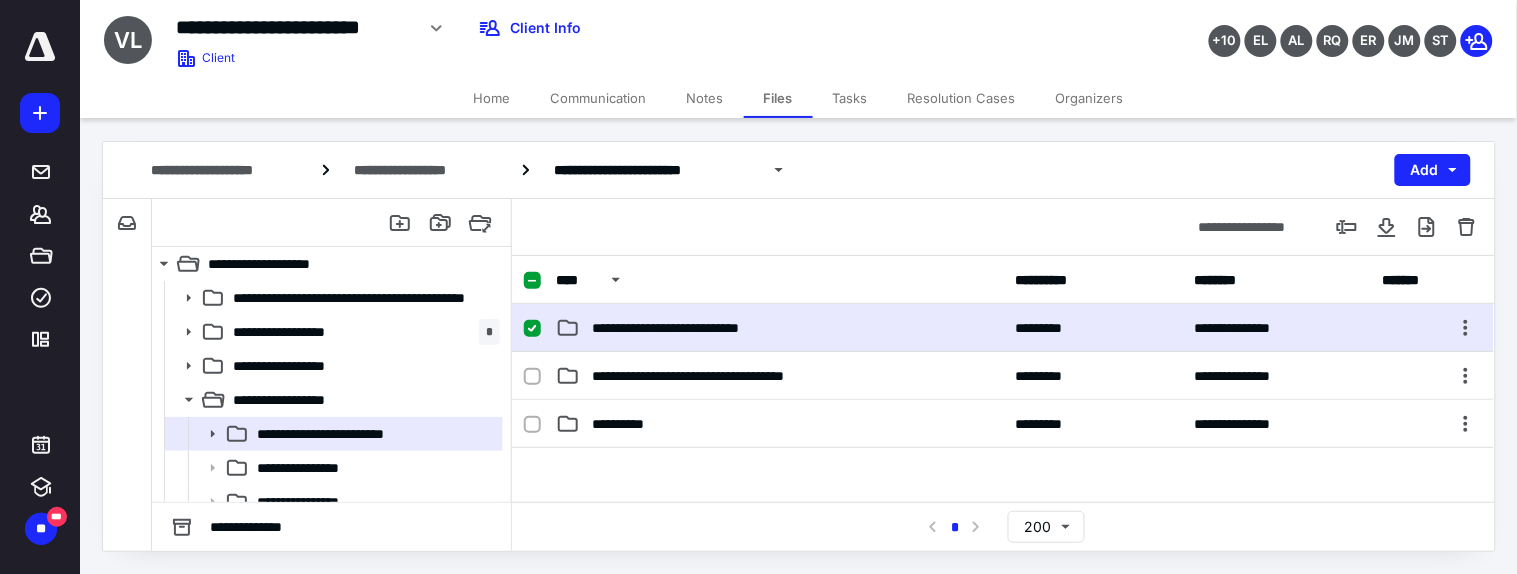 click on "**********" at bounding box center (779, 328) 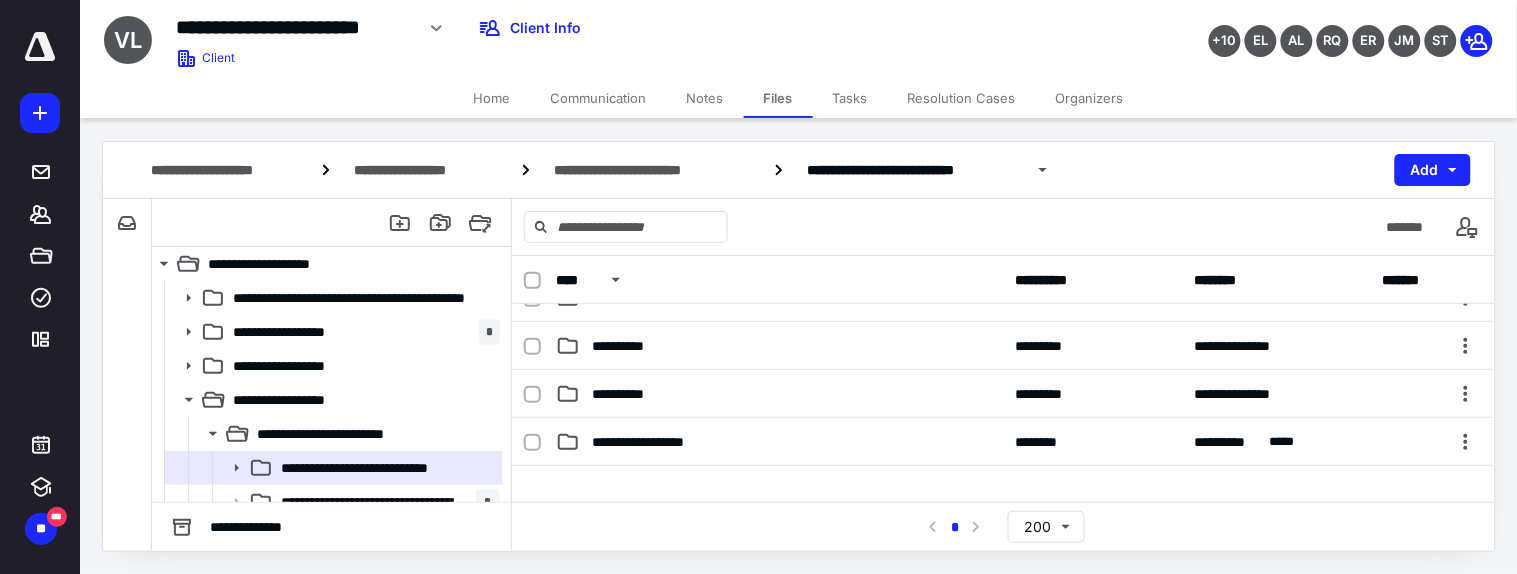 scroll, scrollTop: 111, scrollLeft: 0, axis: vertical 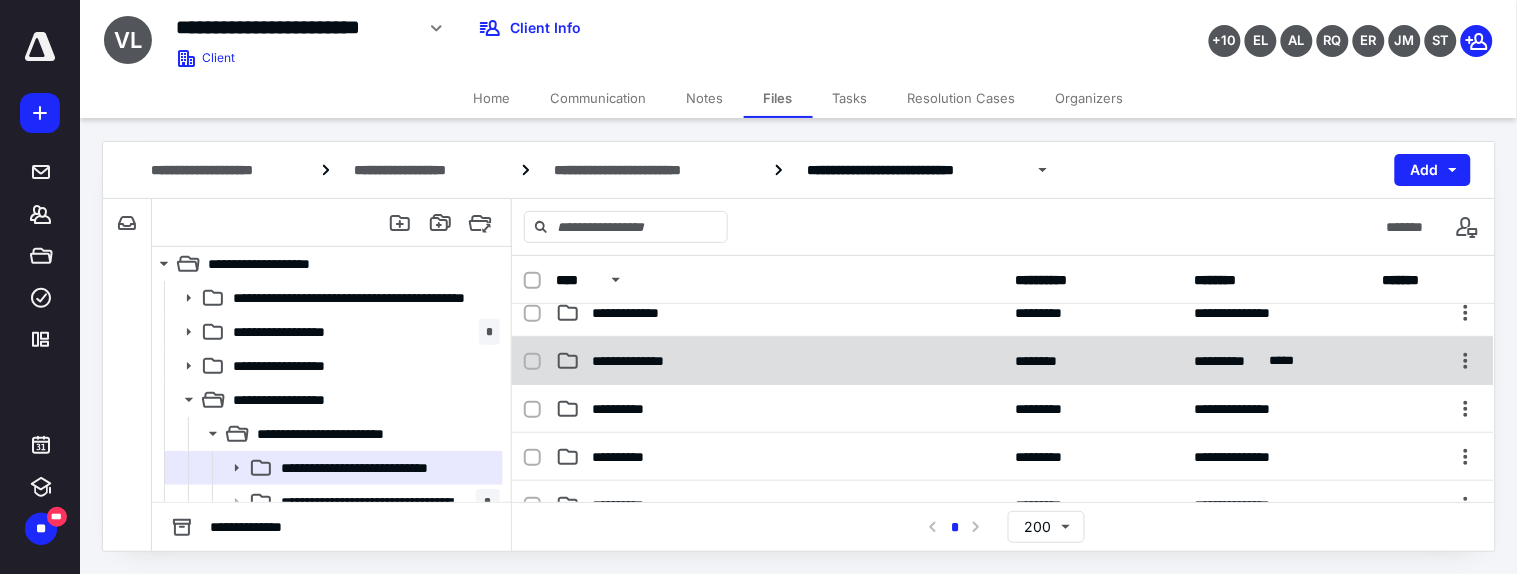 click on "**********" at bounding box center [779, 361] 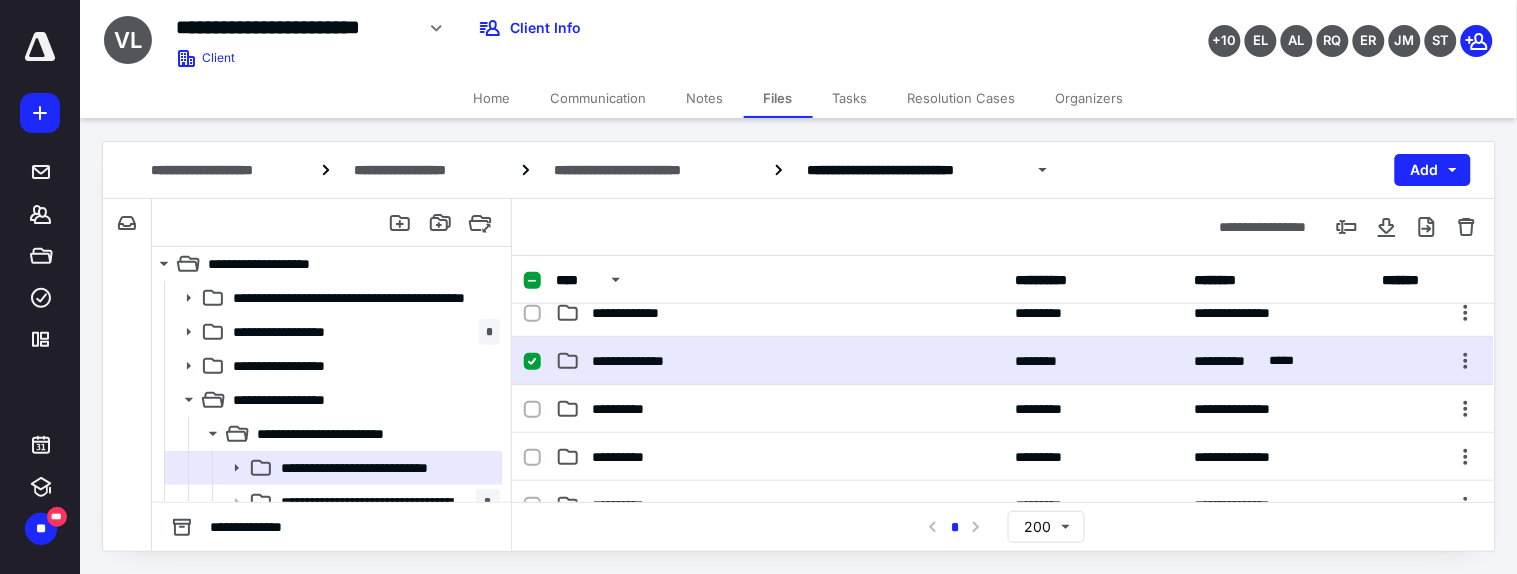 click on "**********" at bounding box center [779, 361] 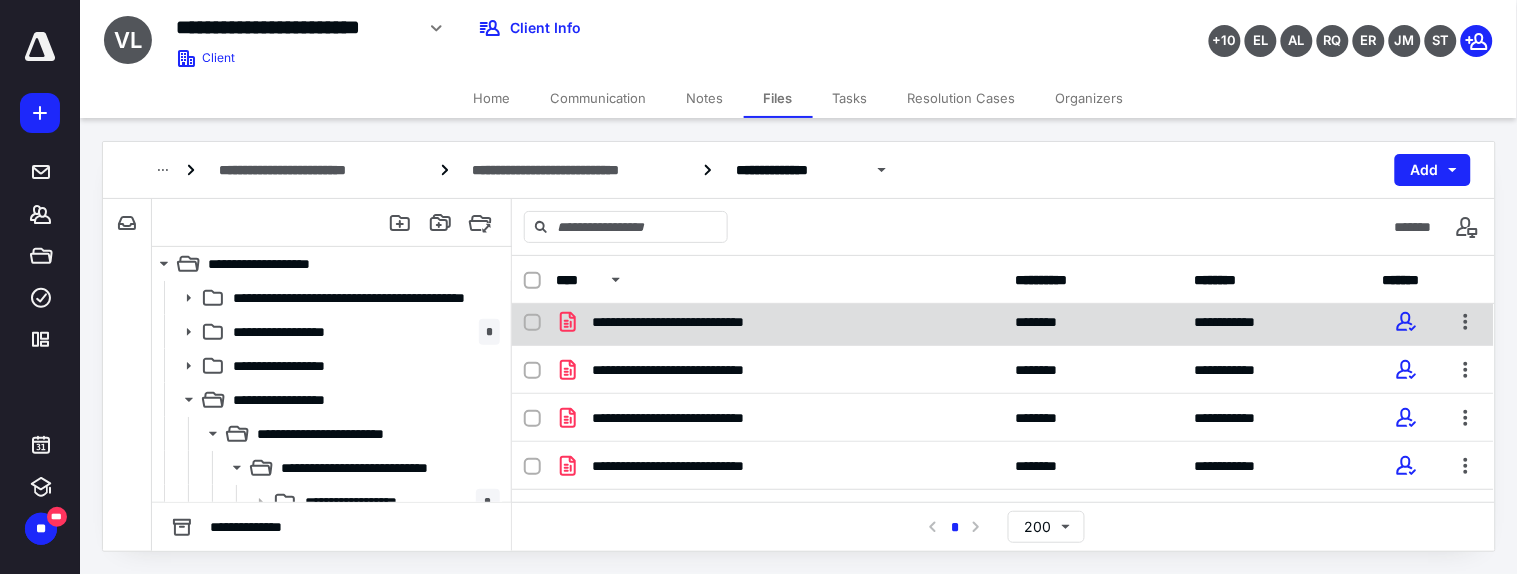 scroll, scrollTop: 0, scrollLeft: 0, axis: both 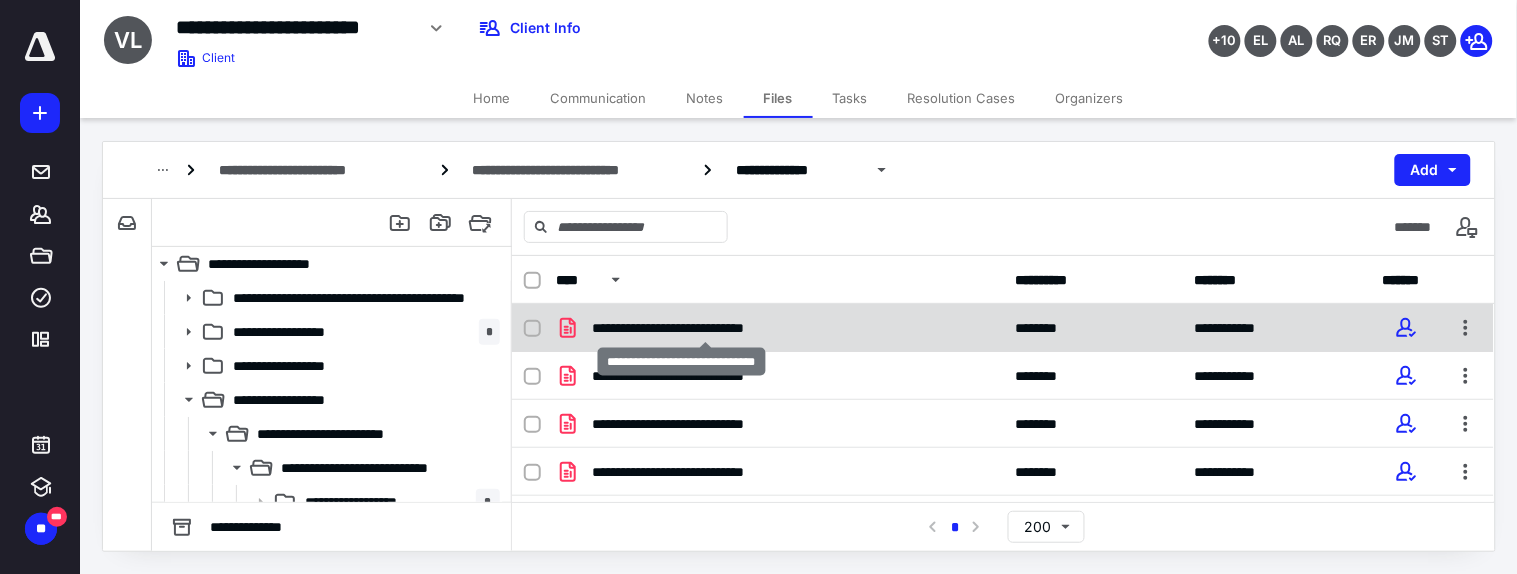 click on "**********" at bounding box center [705, 328] 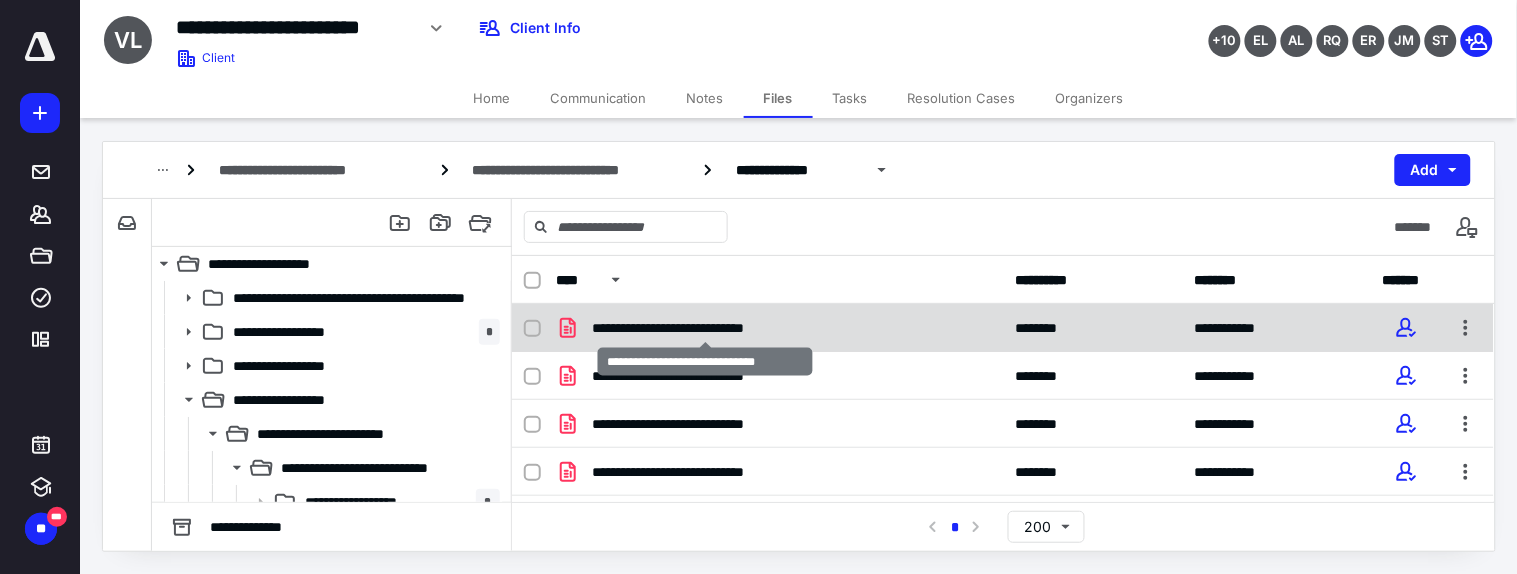 click on "**********" at bounding box center (705, 328) 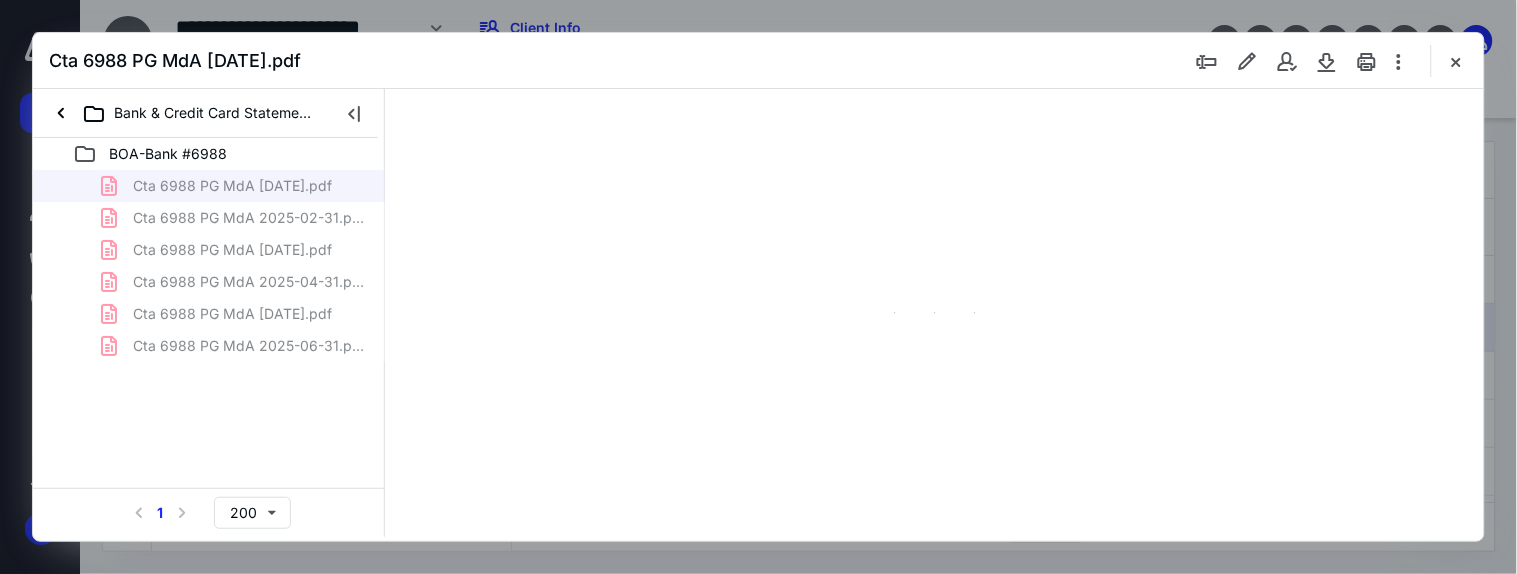 scroll, scrollTop: 0, scrollLeft: 0, axis: both 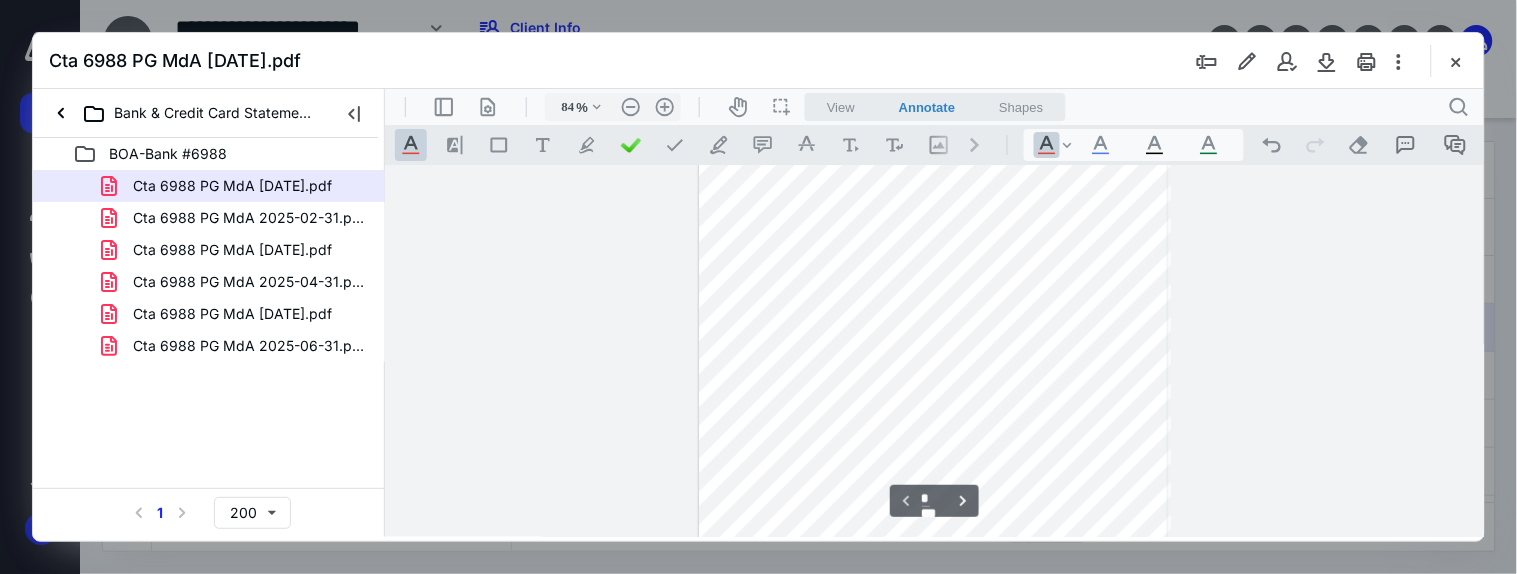 type on "109" 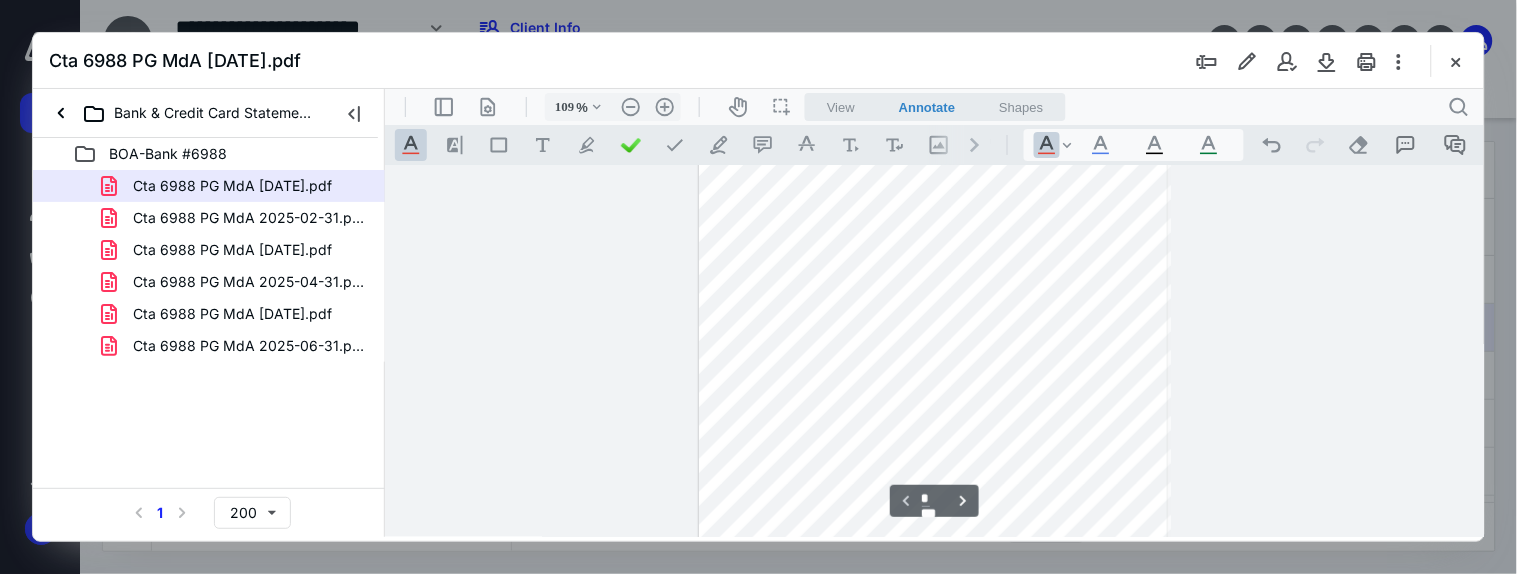 scroll, scrollTop: 388, scrollLeft: 0, axis: vertical 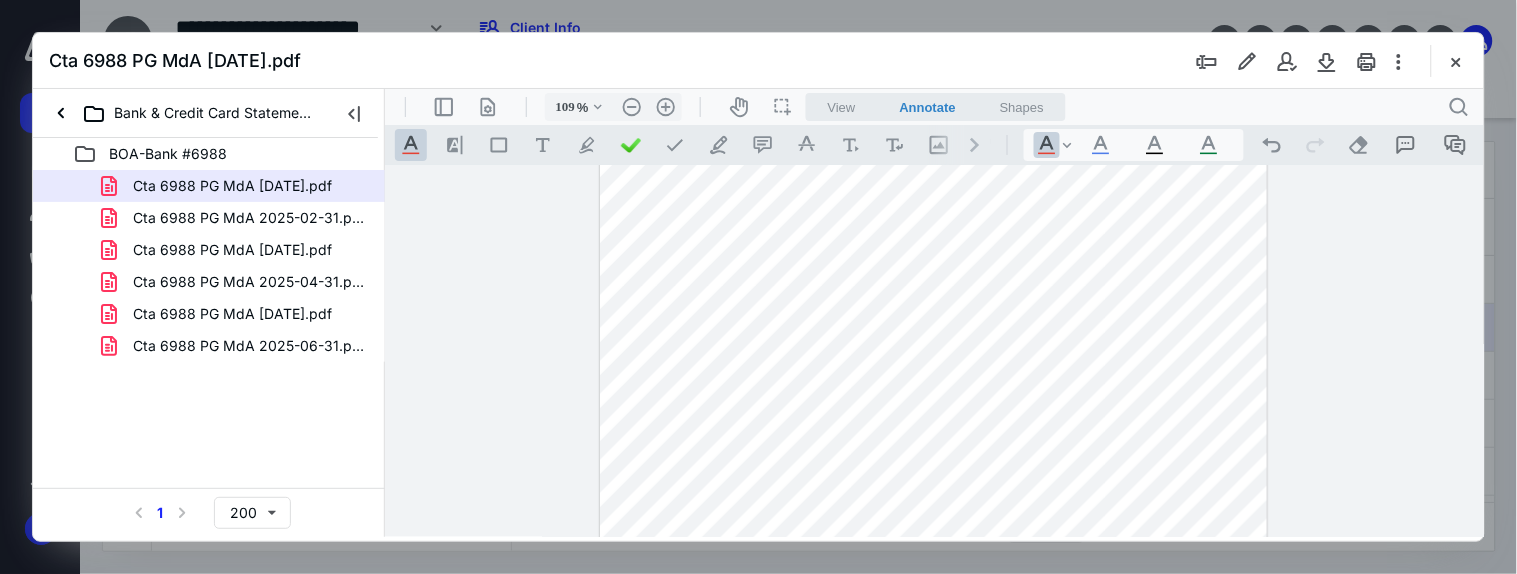 drag, startPoint x: 916, startPoint y: 338, endPoint x: 971, endPoint y: 336, distance: 55.03635 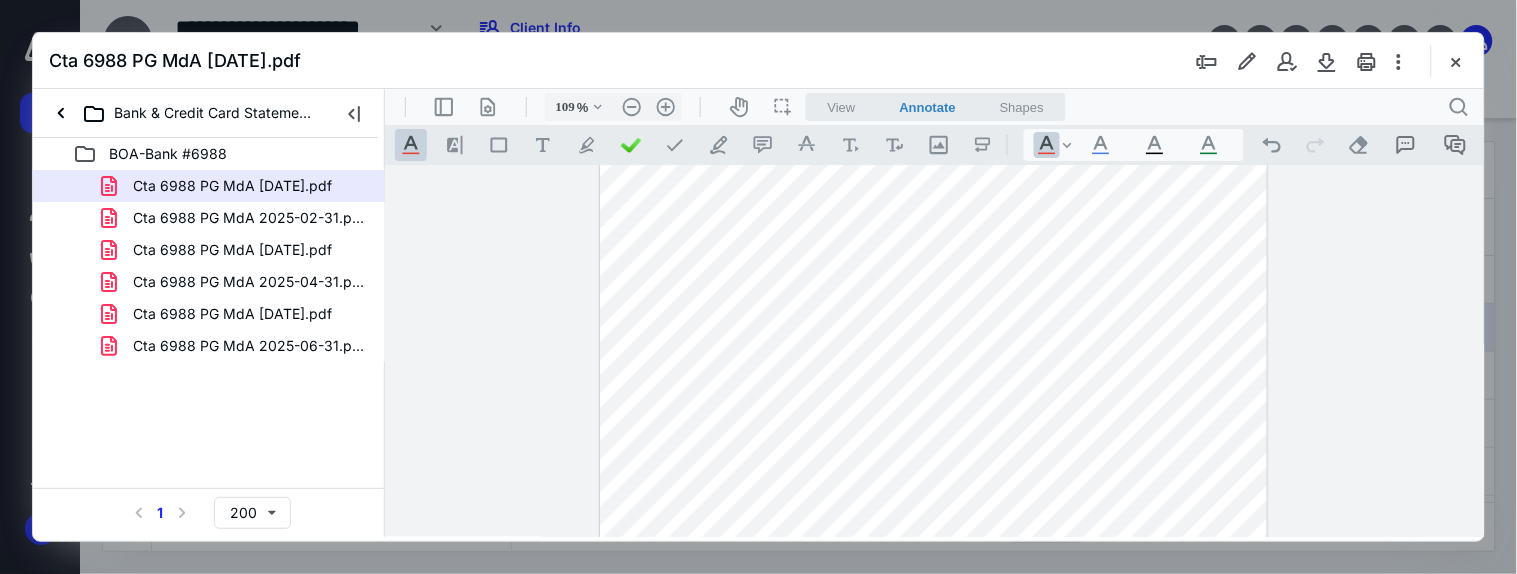 click at bounding box center (932, 211) 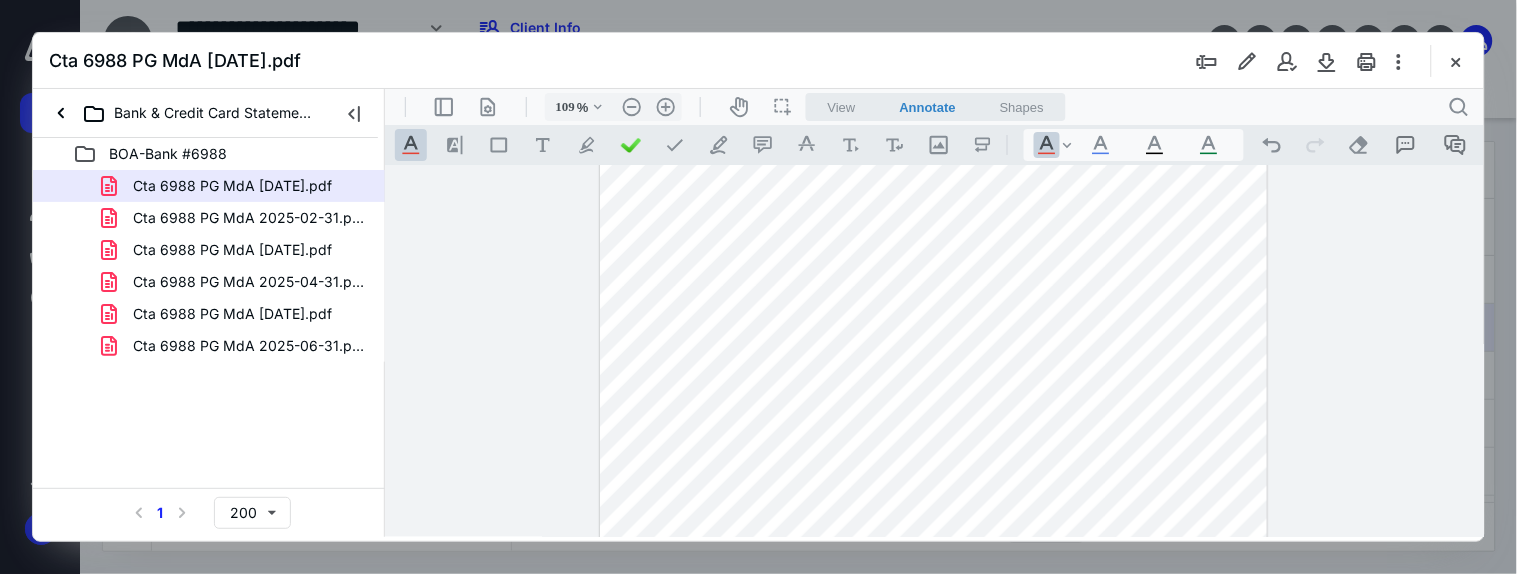 click at bounding box center [932, 211] 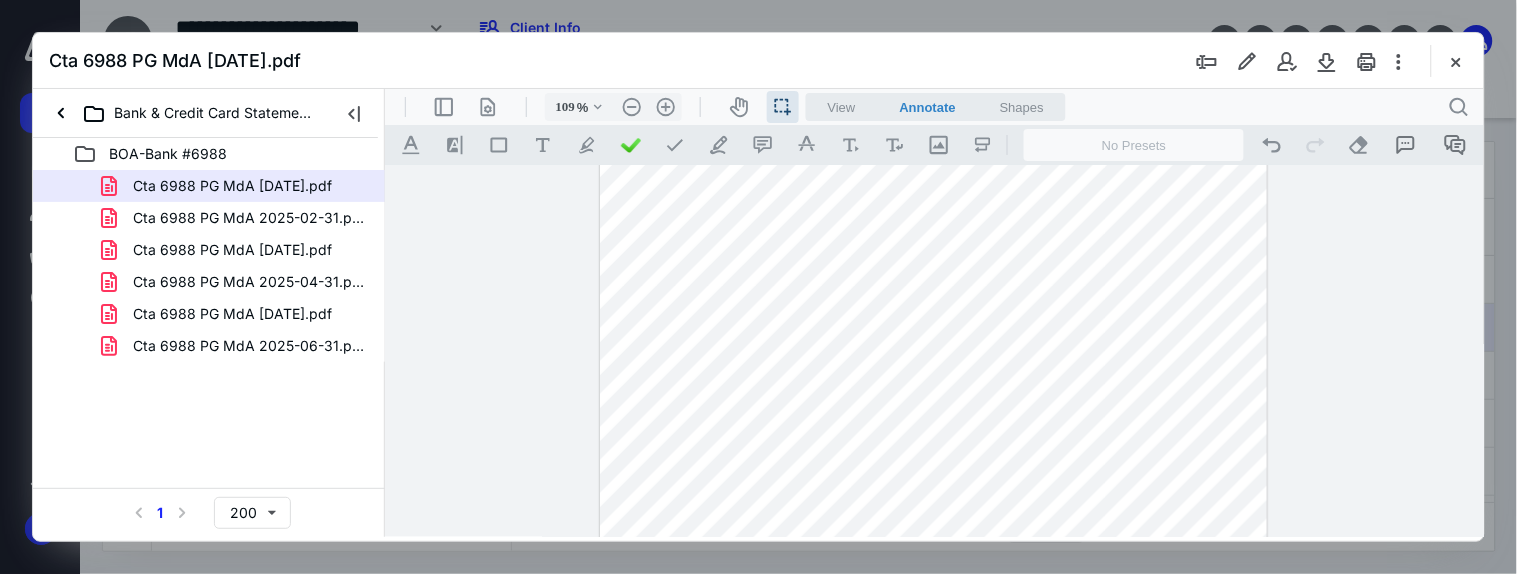 click at bounding box center [932, 211] 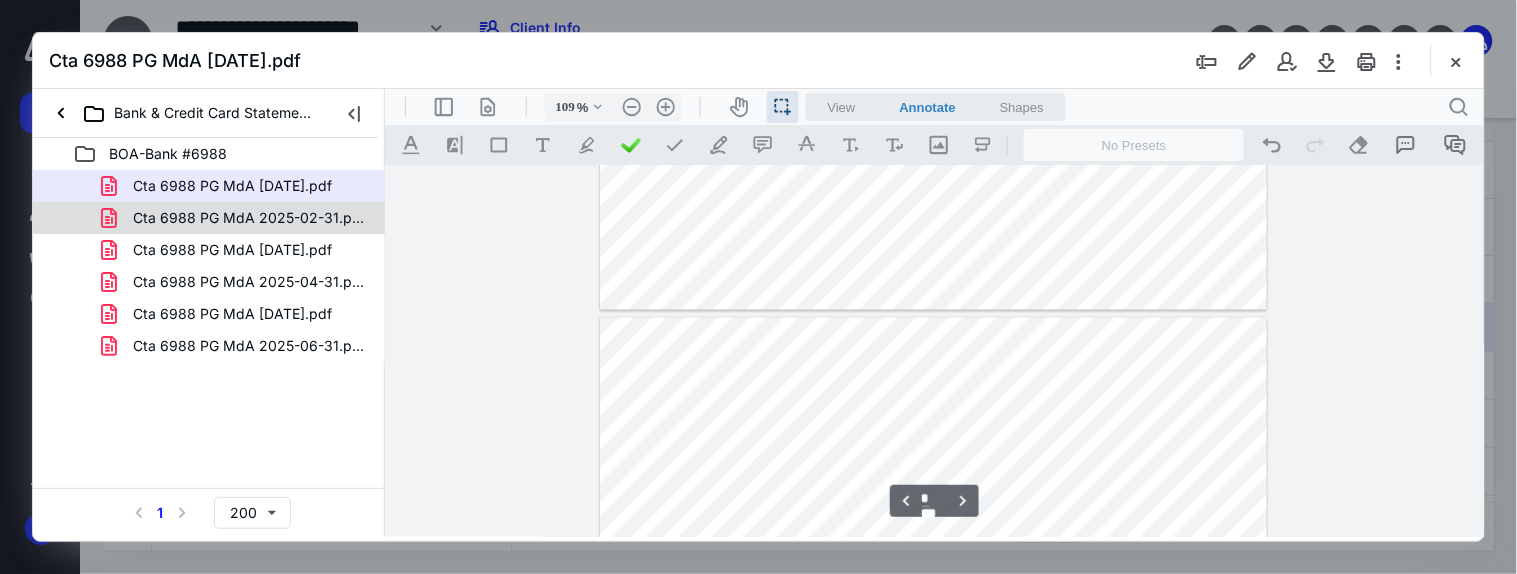 click on "Cta 6988 PG MdA 2025-02-31.pdf" at bounding box center (209, 218) 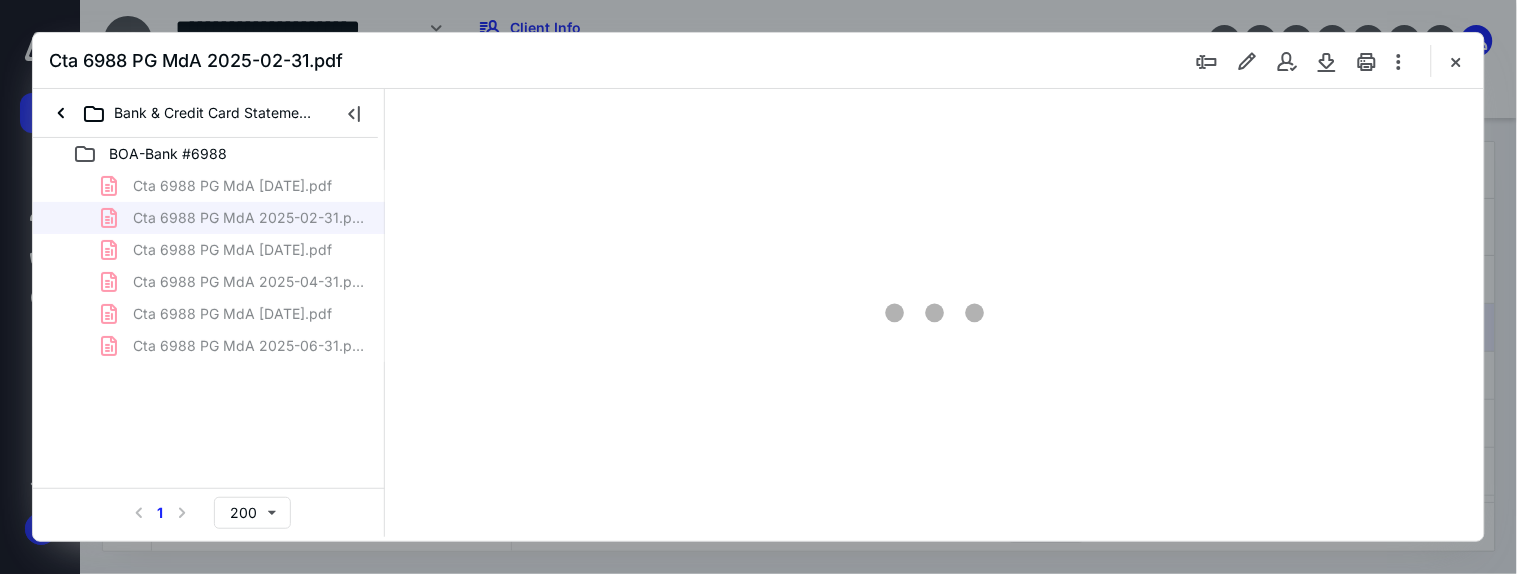 type on "47" 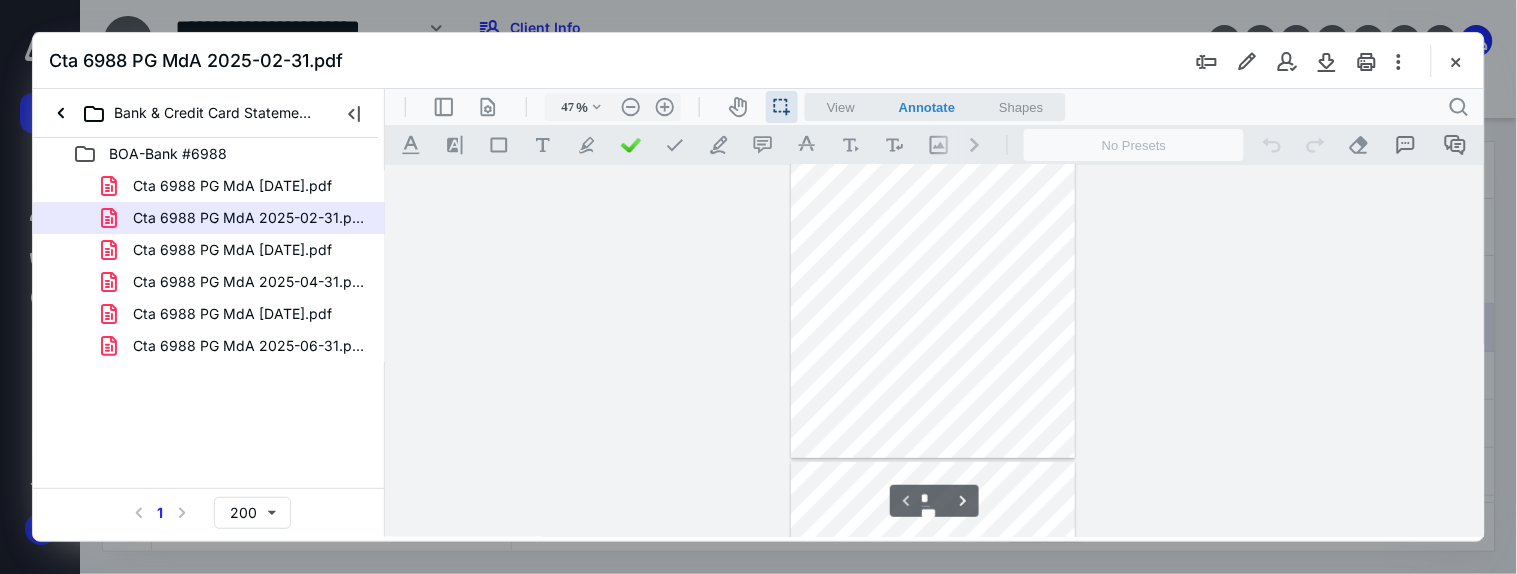 scroll, scrollTop: 0, scrollLeft: 0, axis: both 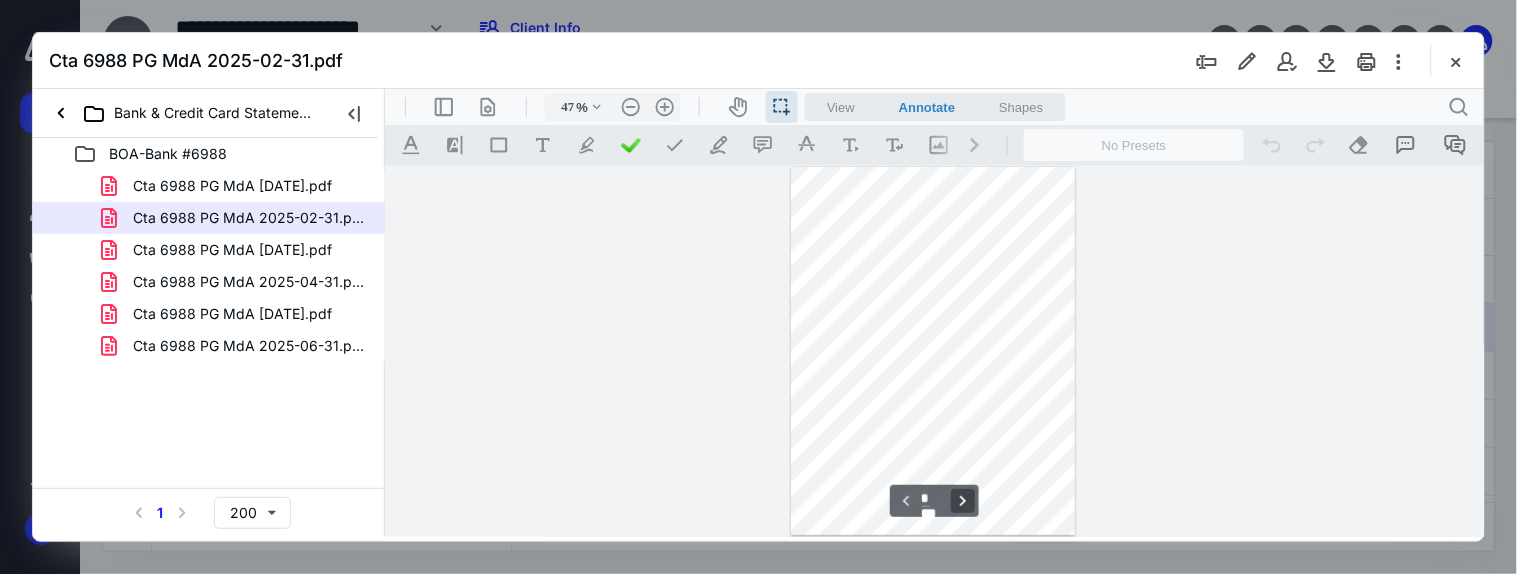 click on "**********" at bounding box center [962, 500] 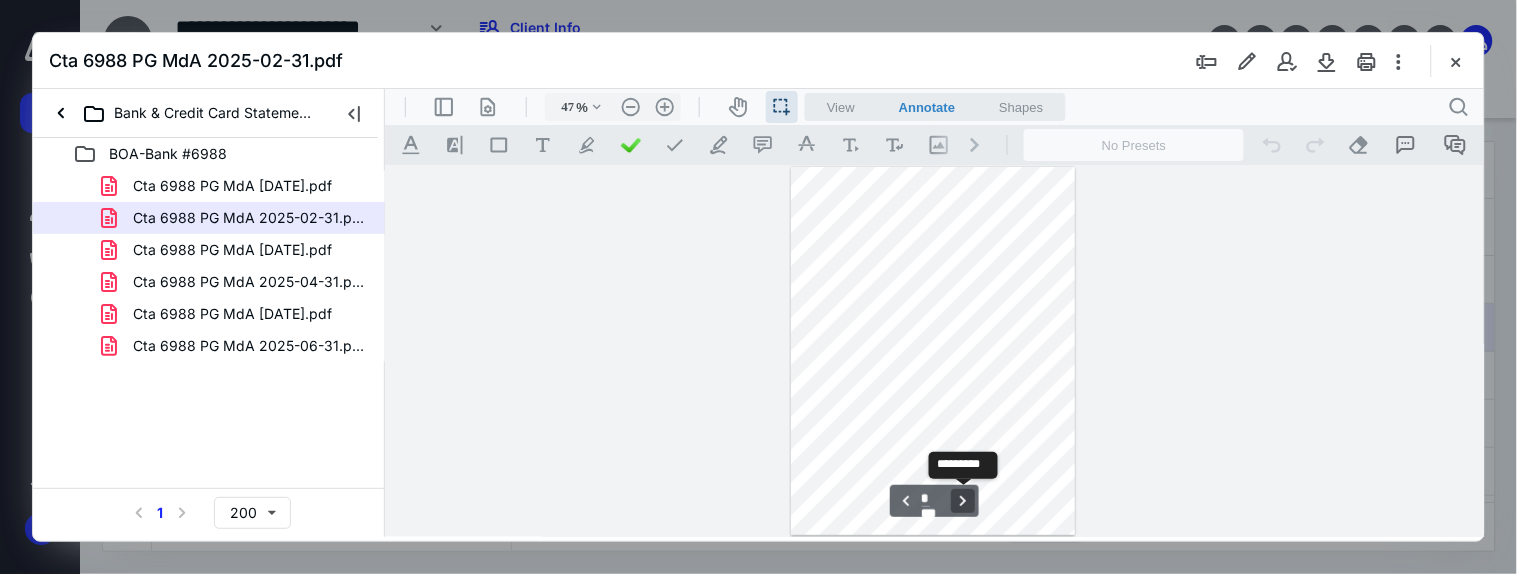 scroll, scrollTop: 372, scrollLeft: 0, axis: vertical 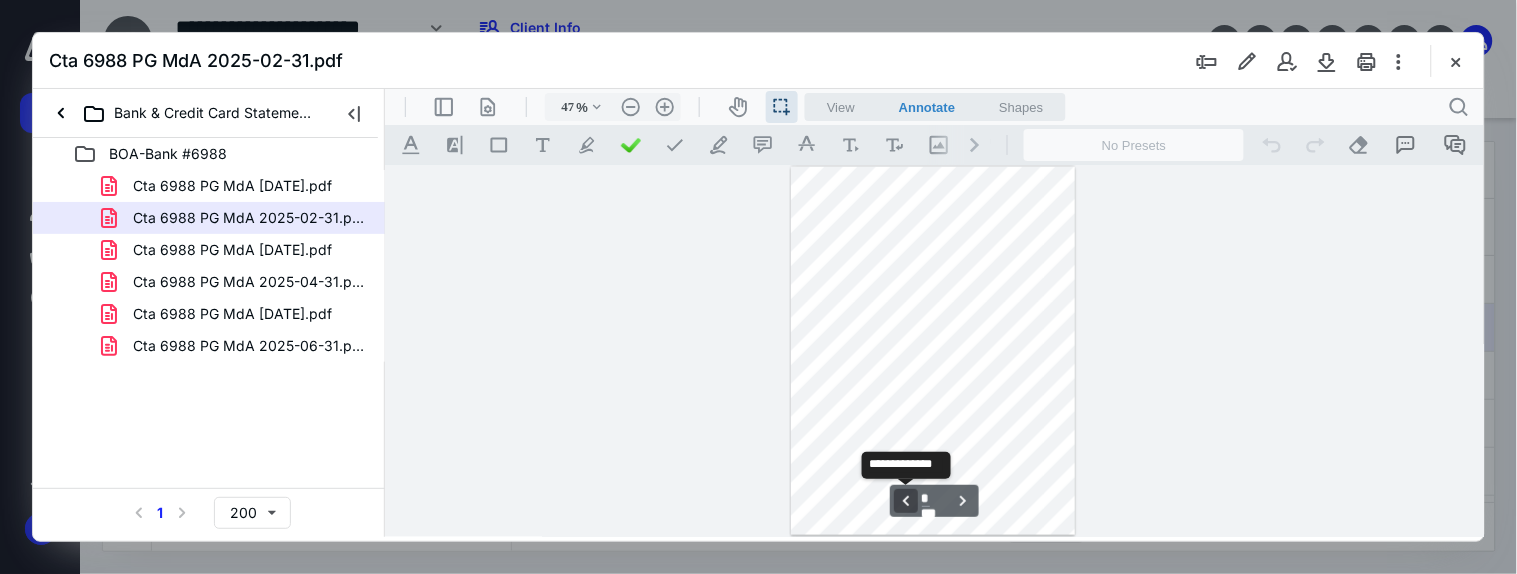 click on "**********" at bounding box center [905, 500] 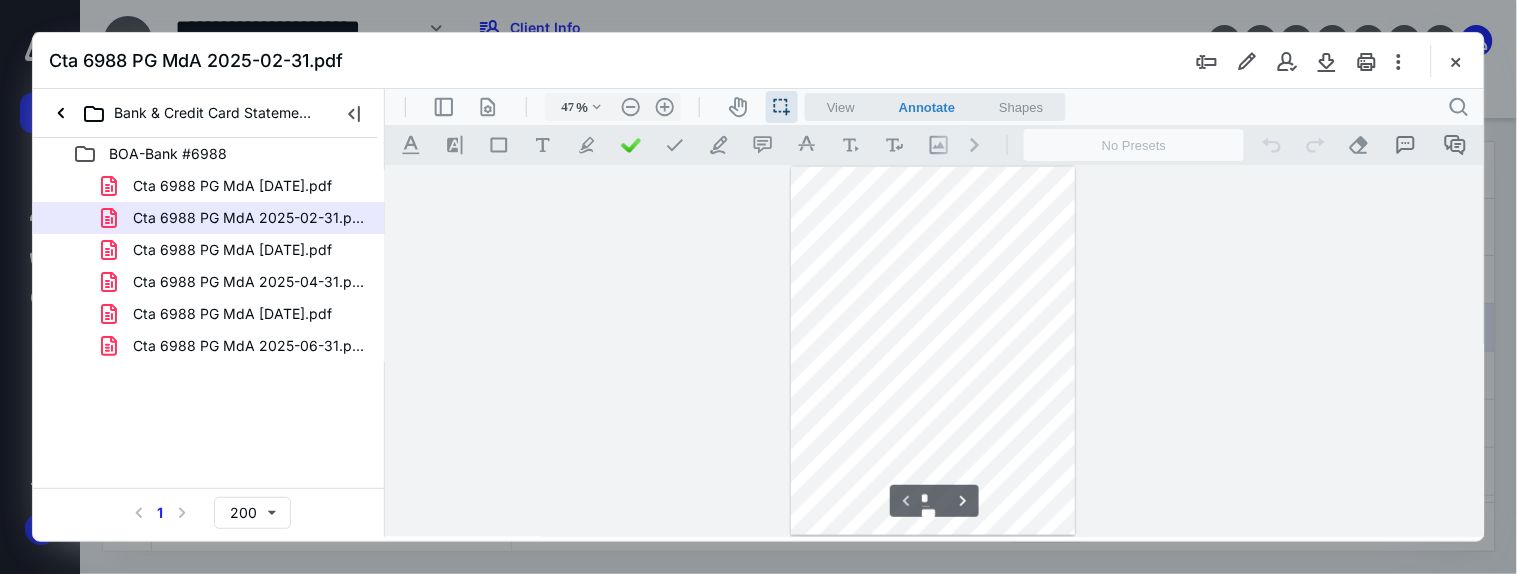 scroll, scrollTop: 0, scrollLeft: 0, axis: both 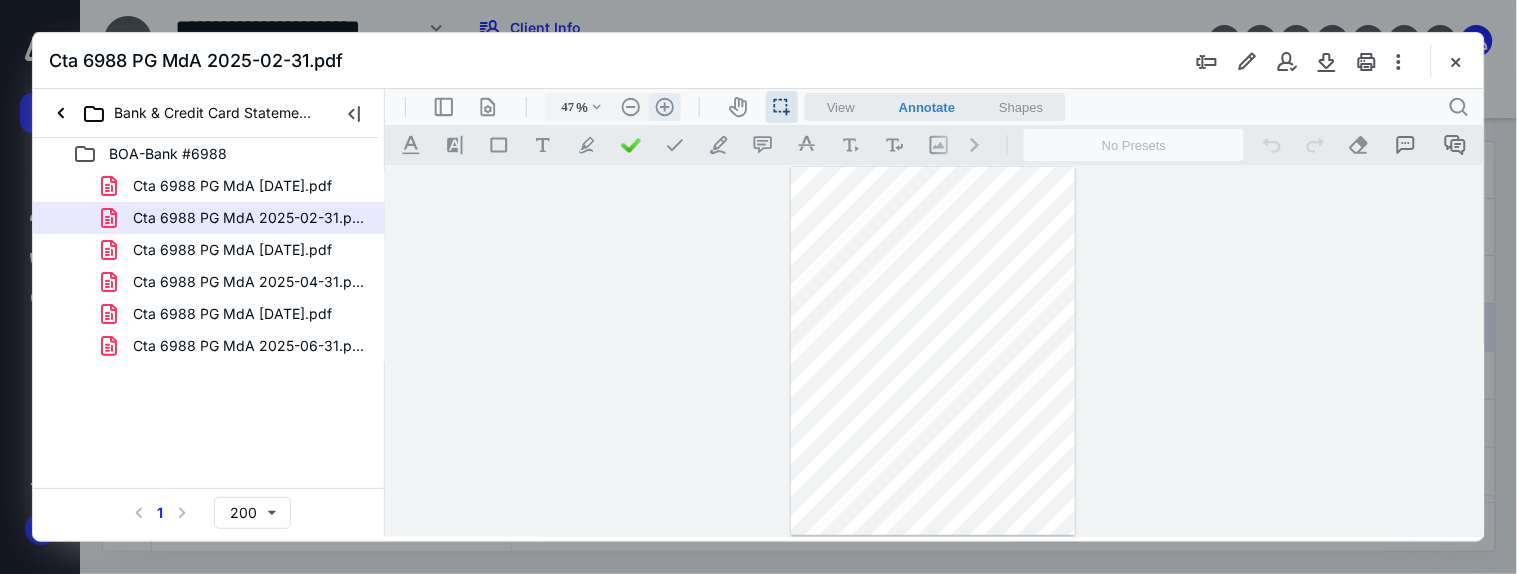 click on ".cls-1{fill:#abb0c4;} icon - header - zoom - in - line" at bounding box center [664, 106] 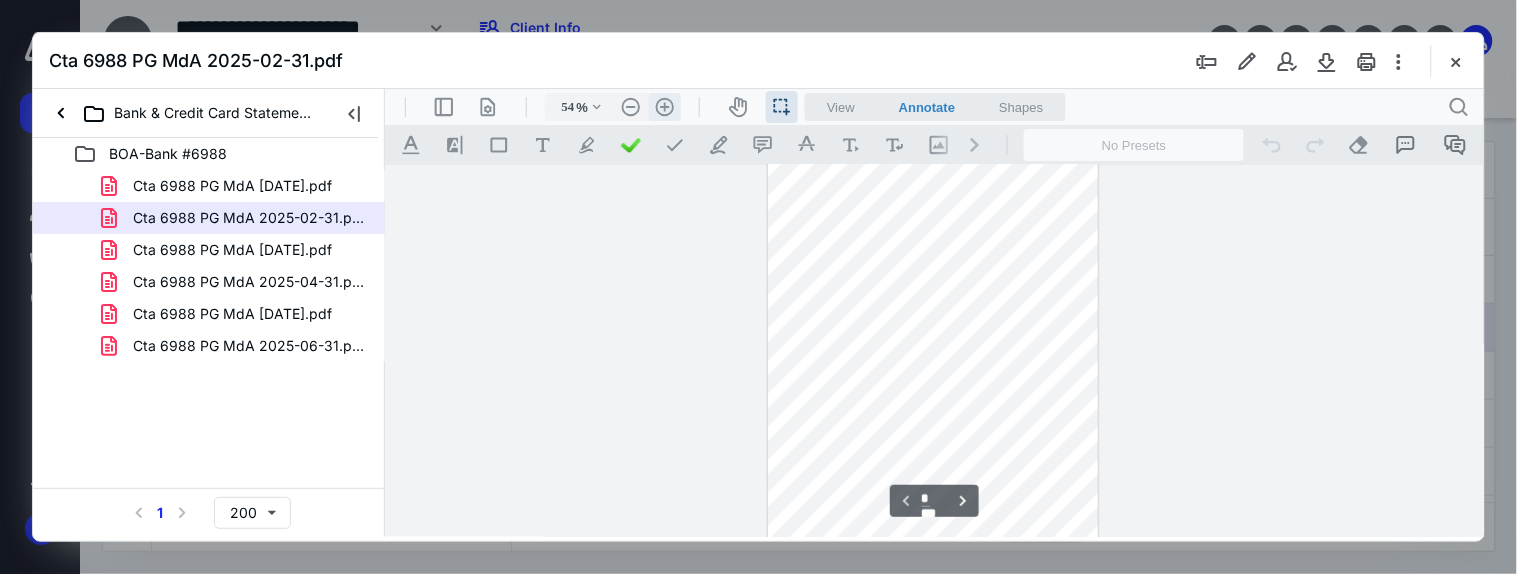 click on ".cls-1{fill:#abb0c4;} icon - header - zoom - in - line" at bounding box center (664, 106) 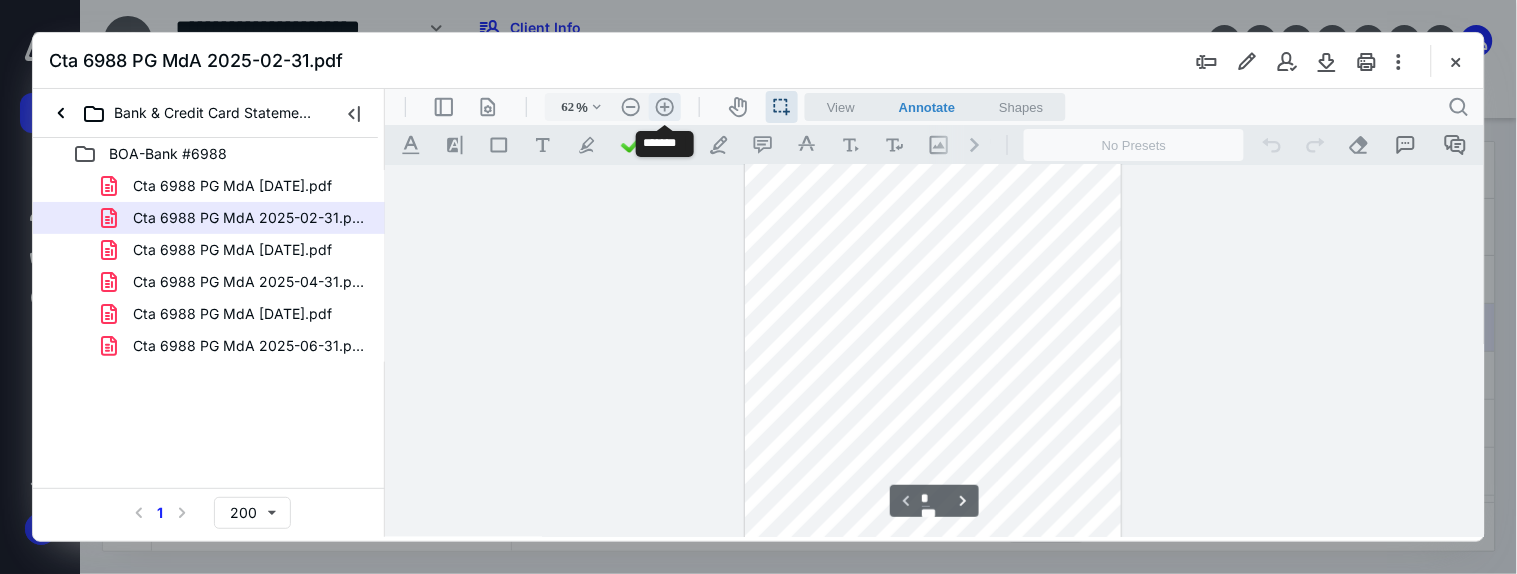 click on ".cls-1{fill:#abb0c4;} icon - header - zoom - in - line" at bounding box center [664, 106] 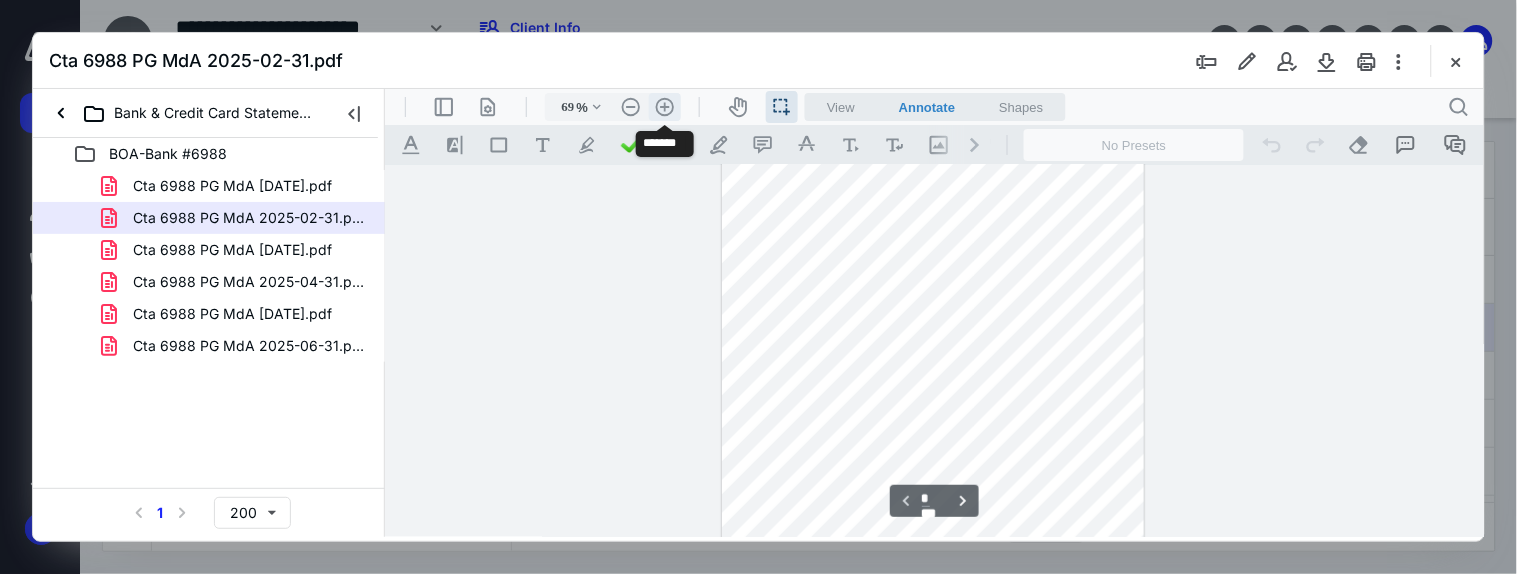 click on ".cls-1{fill:#abb0c4;} icon - header - zoom - in - line" at bounding box center [664, 106] 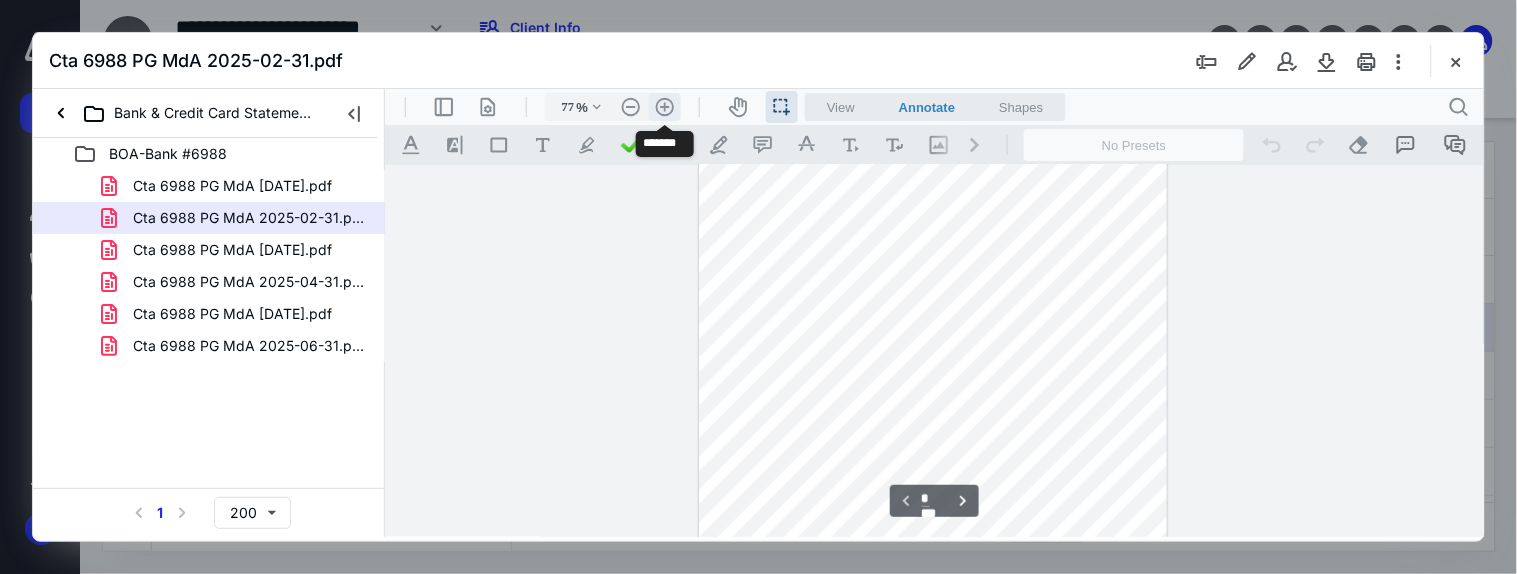 click on ".cls-1{fill:#abb0c4;} icon - header - zoom - in - line" at bounding box center (664, 106) 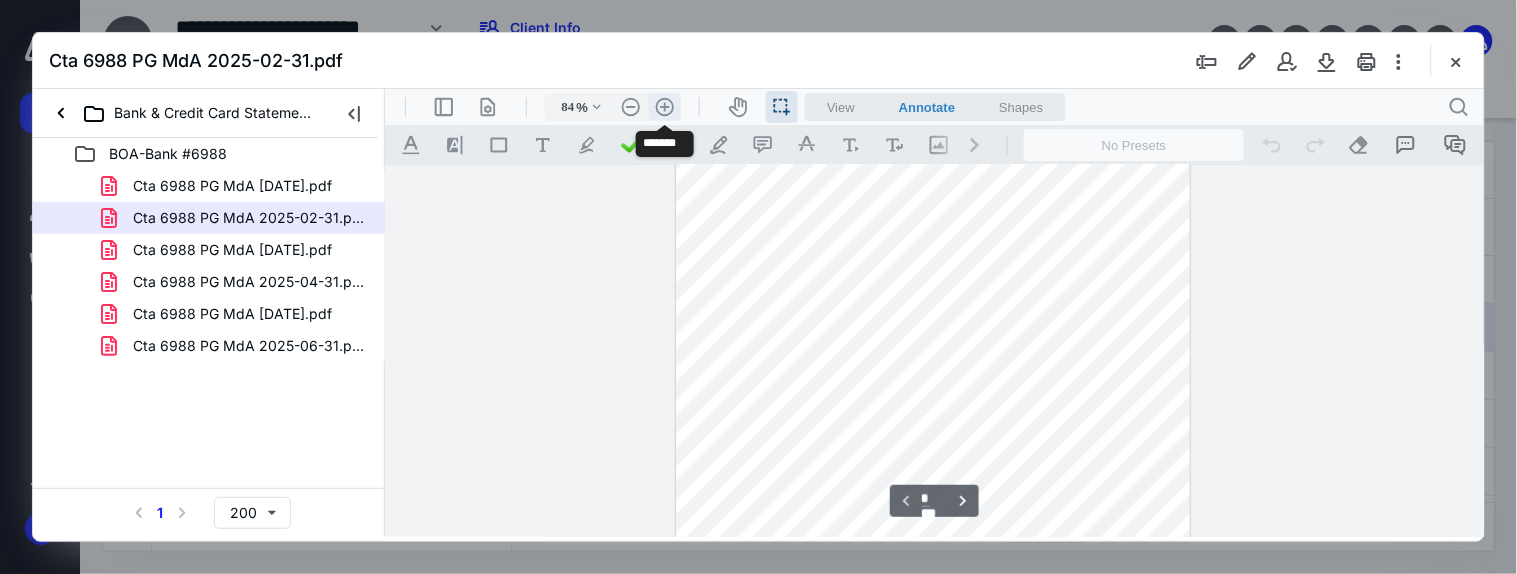 click on ".cls-1{fill:#abb0c4;} icon - header - zoom - in - line" at bounding box center [664, 106] 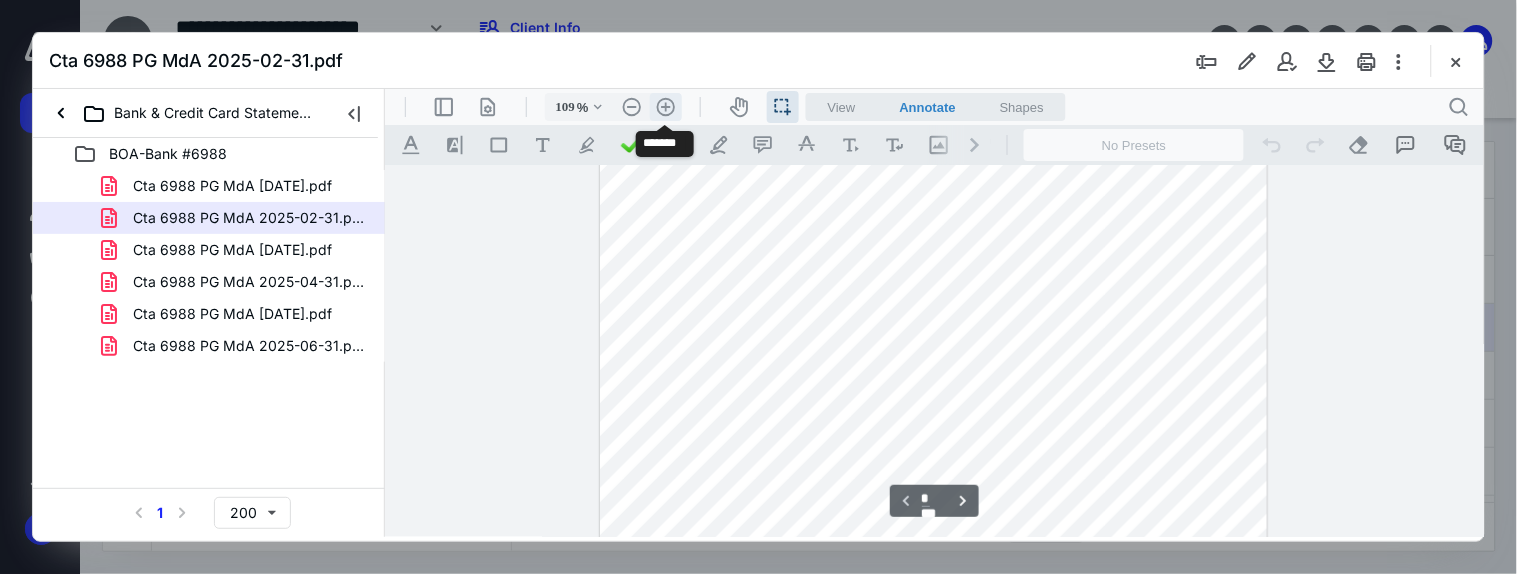 click on ".cls-1{fill:#abb0c4;} icon - header - zoom - in - line" at bounding box center (665, 106) 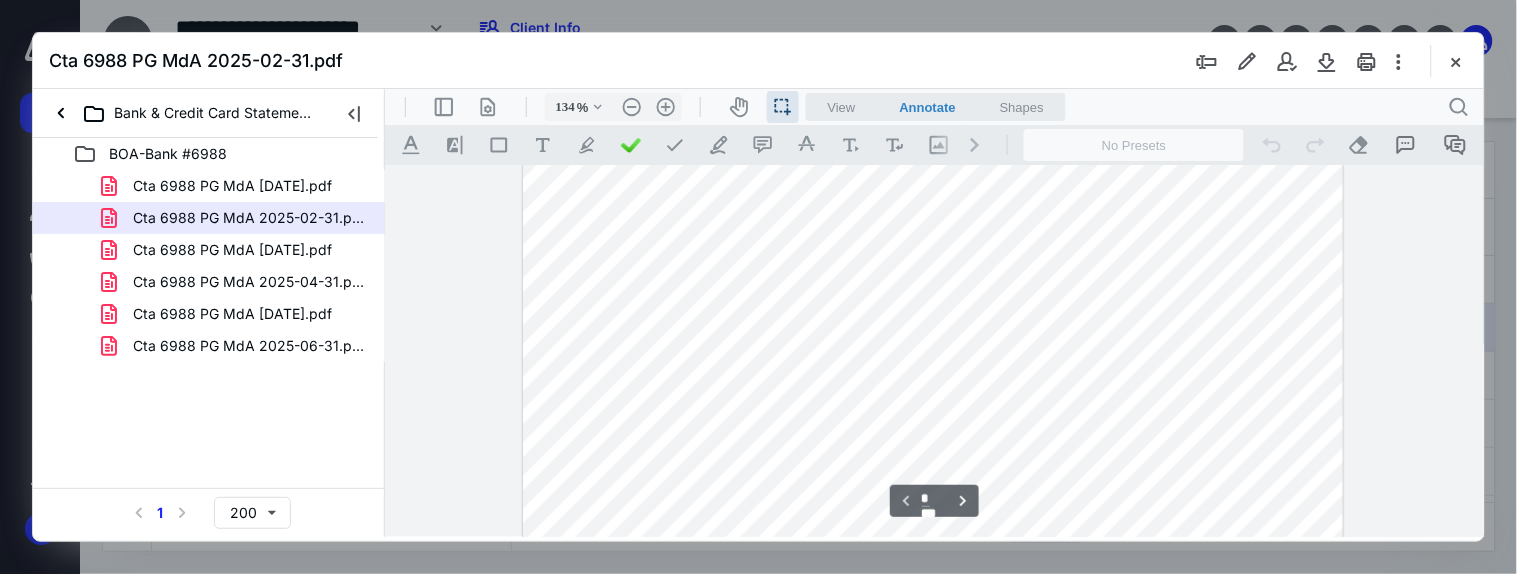 scroll, scrollTop: 496, scrollLeft: 0, axis: vertical 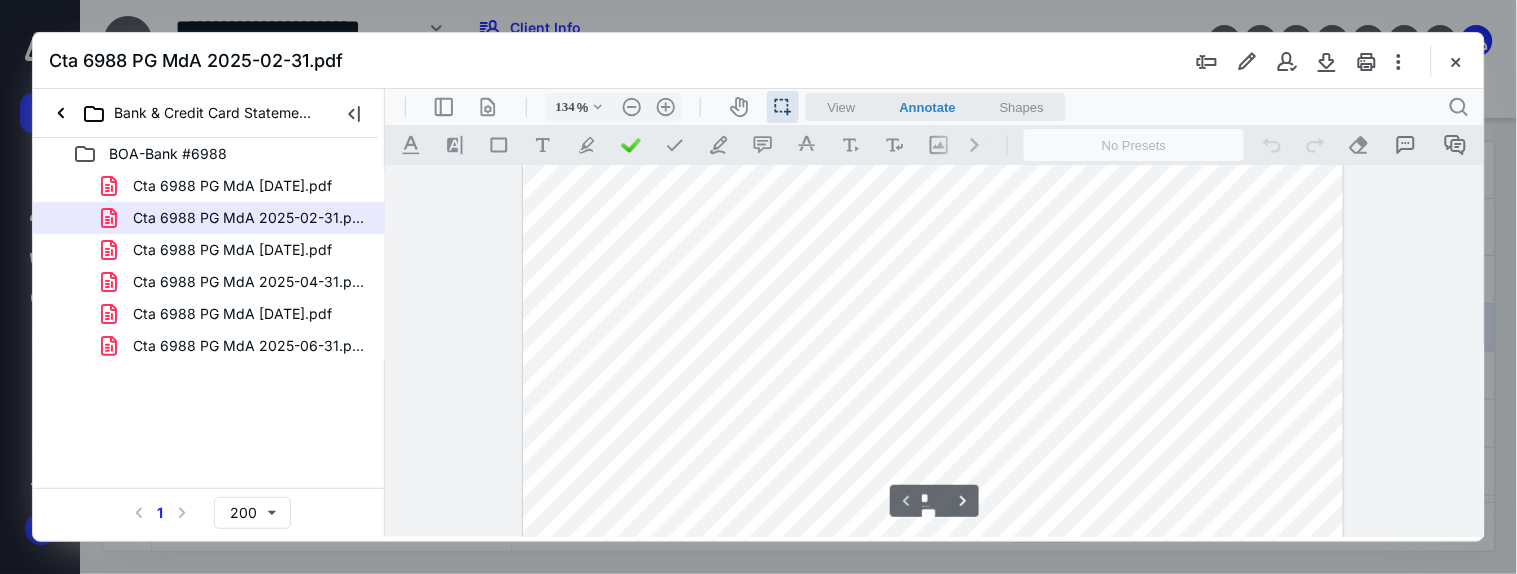 drag, startPoint x: 918, startPoint y: 357, endPoint x: 987, endPoint y: 347, distance: 69.72087 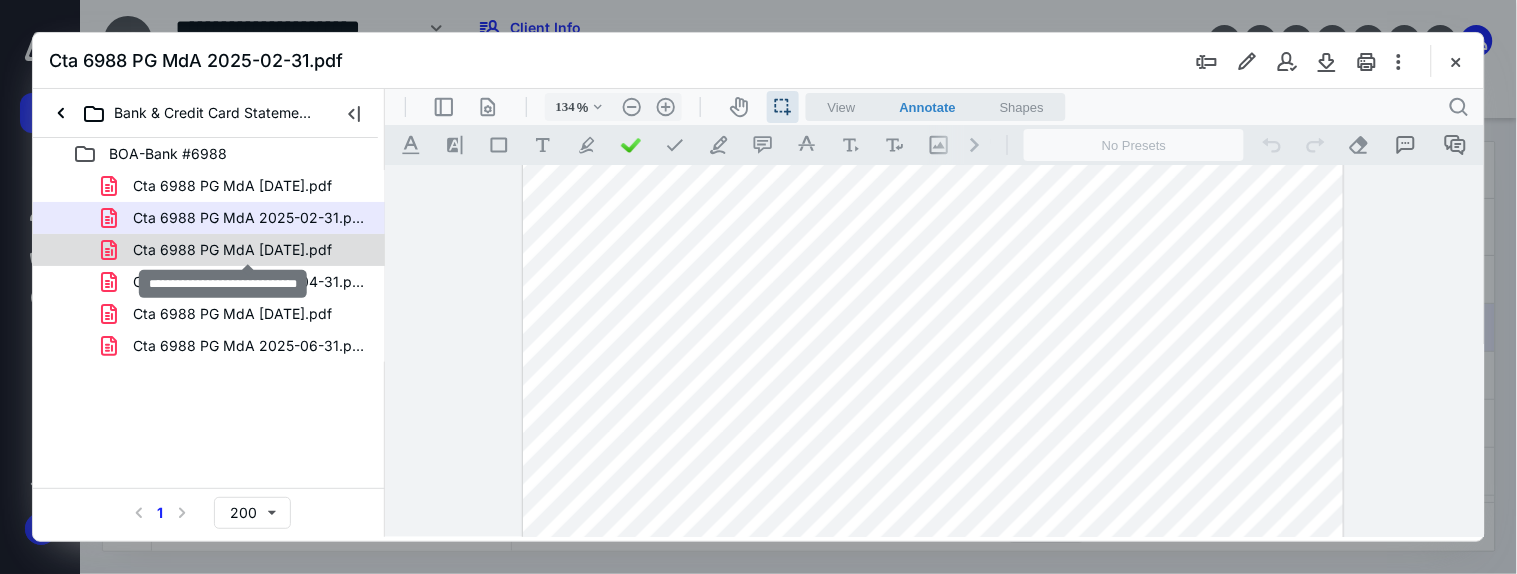 click on "Cta 6988 PG MdA [DATE].pdf" at bounding box center [232, 250] 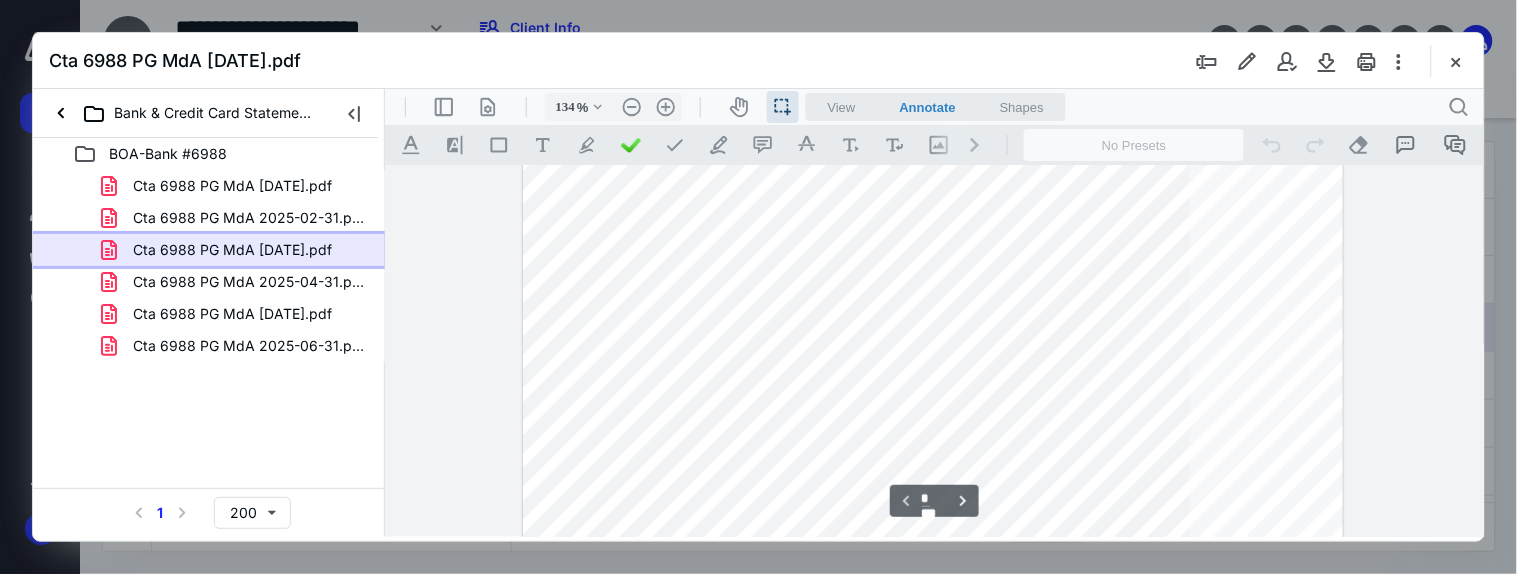 scroll, scrollTop: 521, scrollLeft: 0, axis: vertical 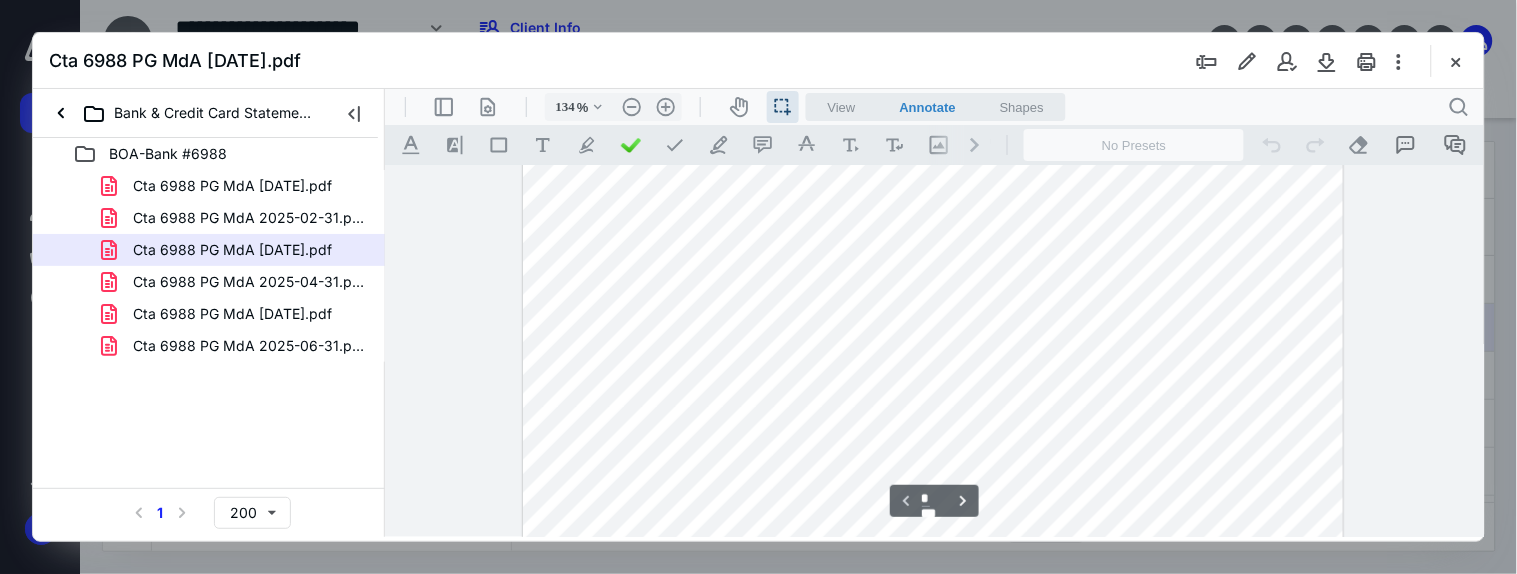 drag, startPoint x: 914, startPoint y: 332, endPoint x: 984, endPoint y: 334, distance: 70.028564 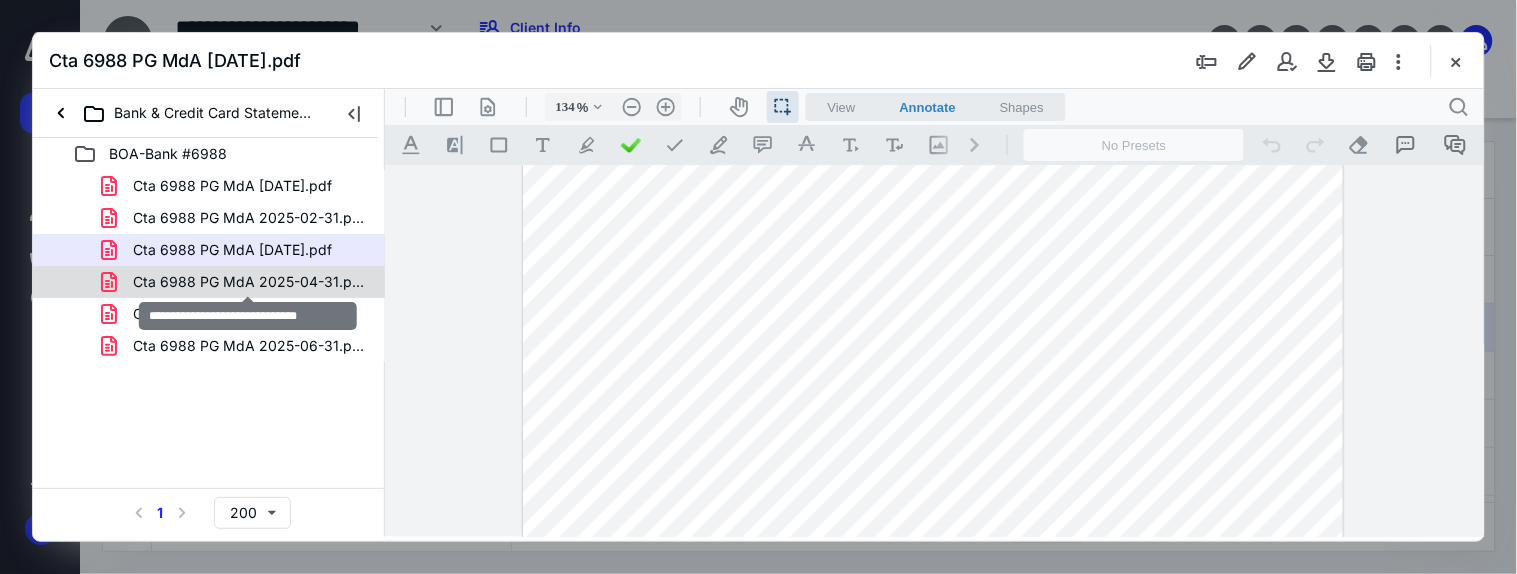 click on "Cta 6988 PG MdA 2025-04-31.pdf" at bounding box center (249, 282) 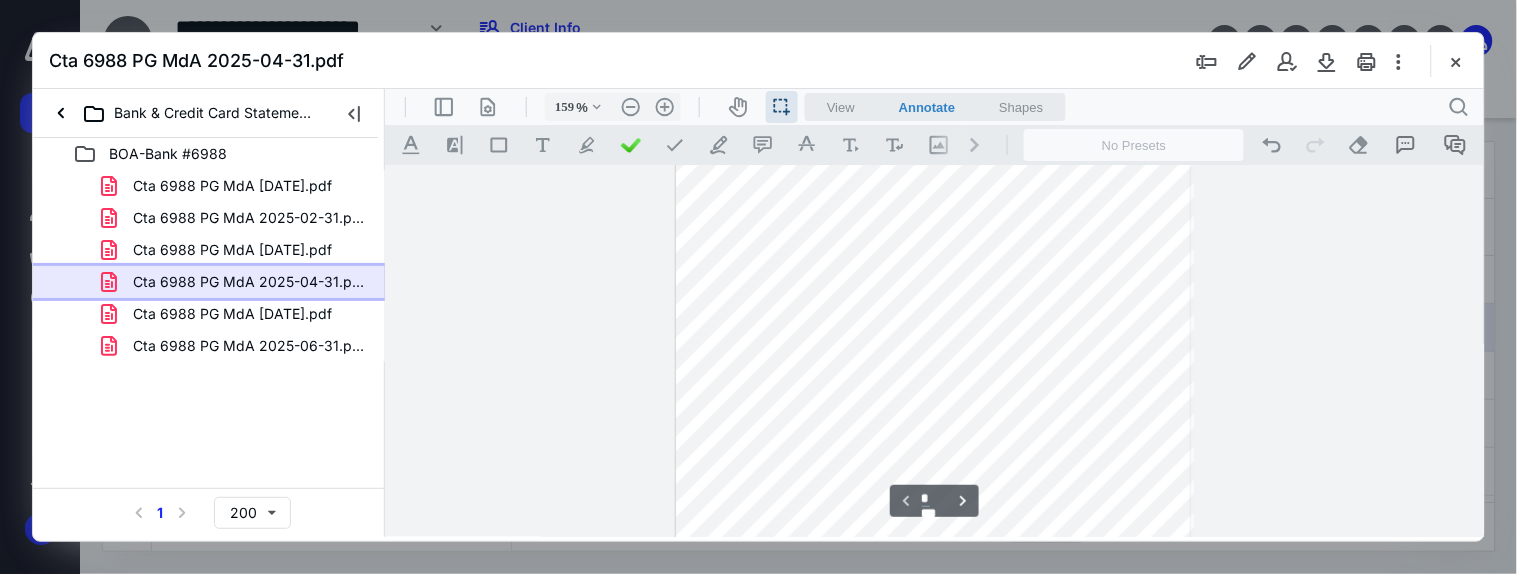 scroll, scrollTop: 586, scrollLeft: 0, axis: vertical 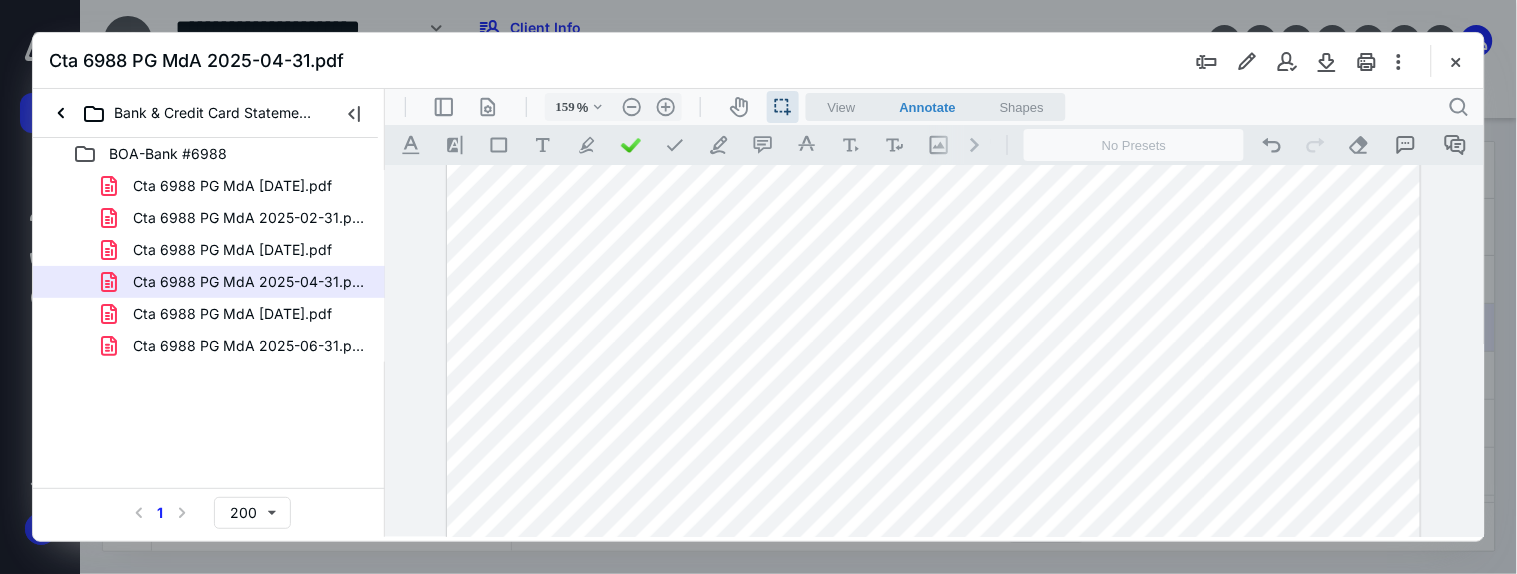 drag, startPoint x: 916, startPoint y: 384, endPoint x: 988, endPoint y: 397, distance: 73.1642 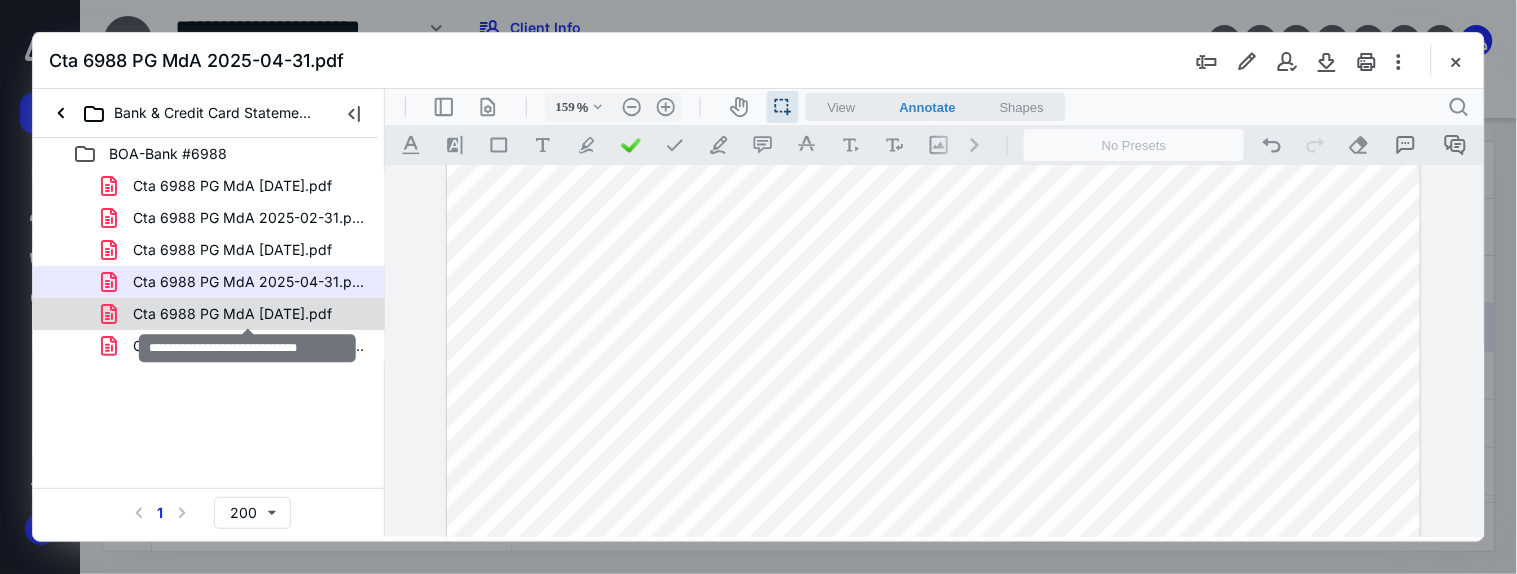 click on "Cta 6988 PG MdA [DATE].pdf" at bounding box center (232, 314) 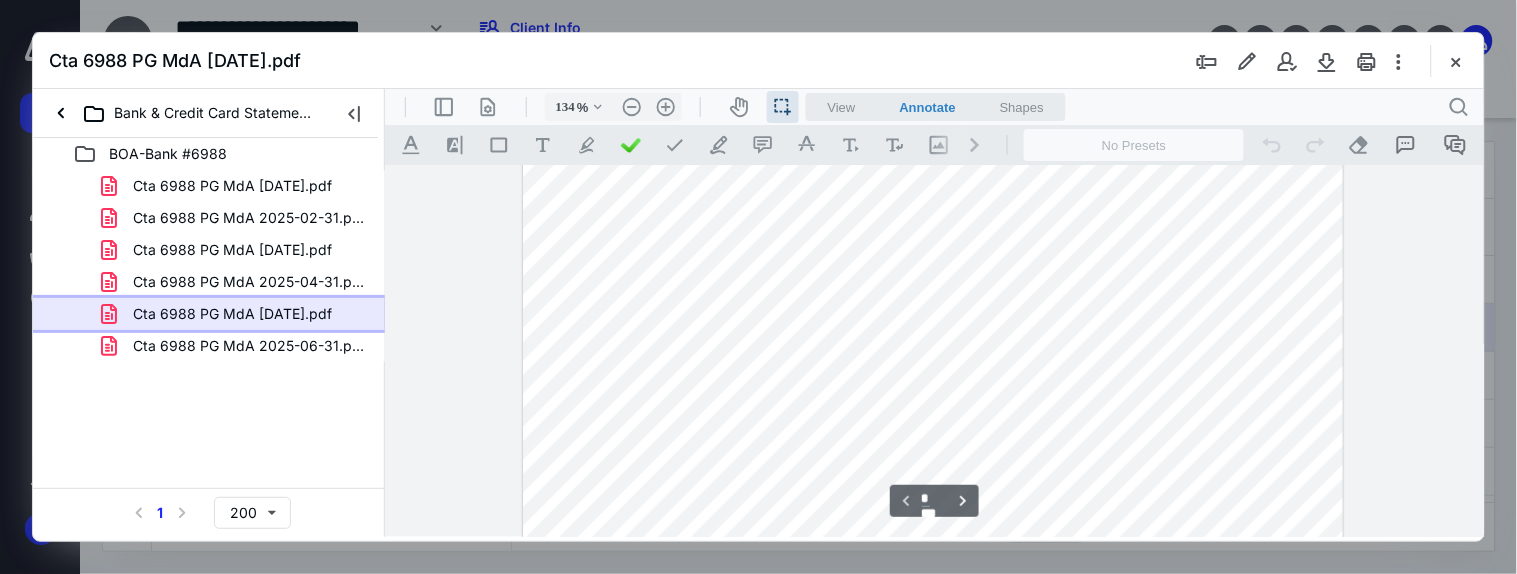 scroll, scrollTop: 428, scrollLeft: 0, axis: vertical 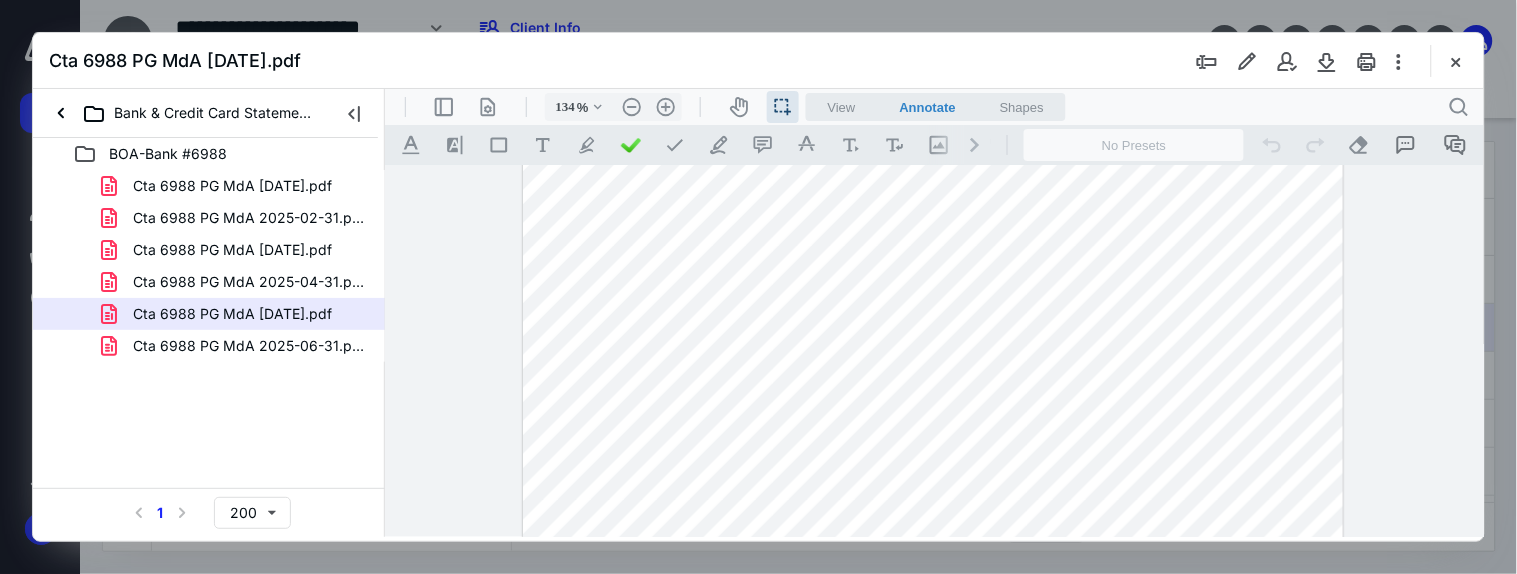 drag, startPoint x: 926, startPoint y: 416, endPoint x: 1014, endPoint y: 432, distance: 89.44272 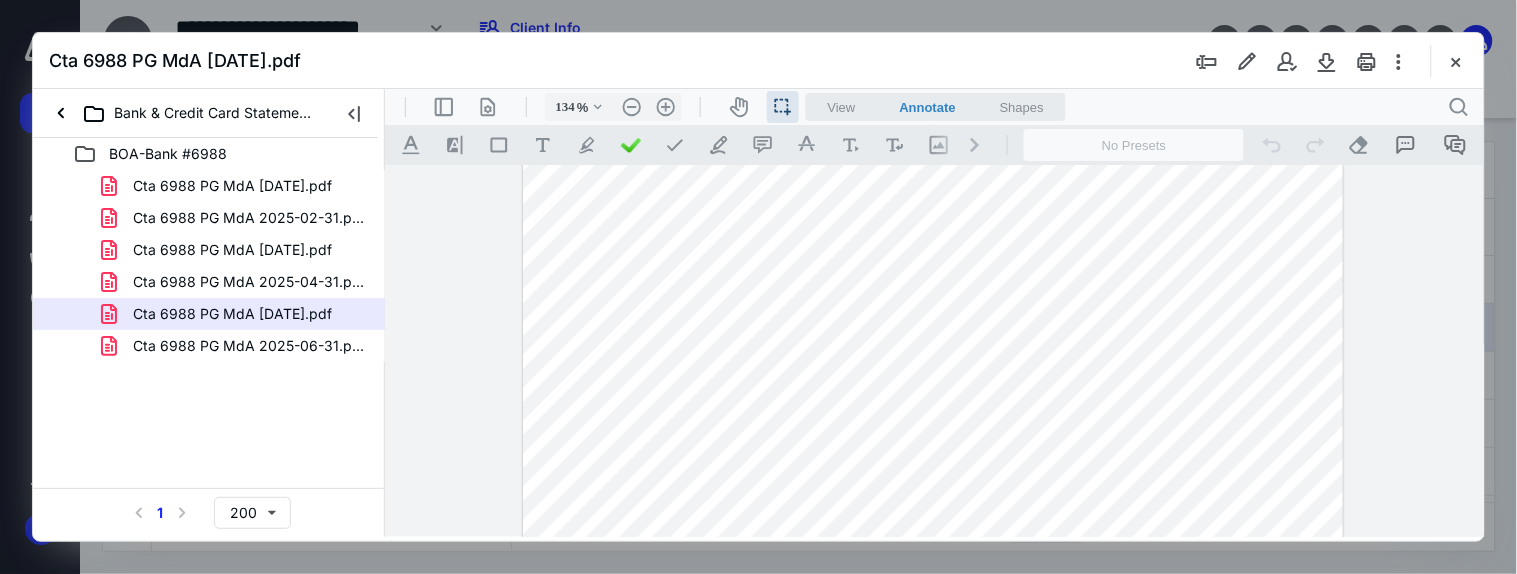 drag, startPoint x: 922, startPoint y: 414, endPoint x: 891, endPoint y: 435, distance: 37.44329 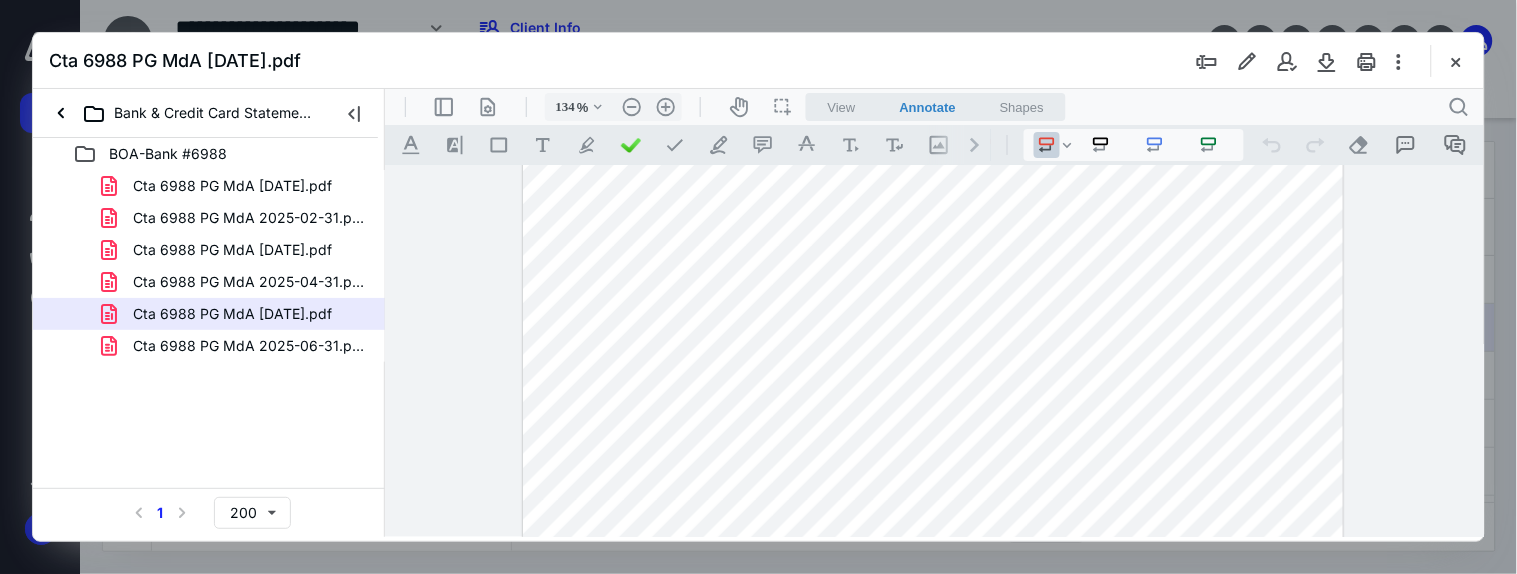 click at bounding box center (932, 271) 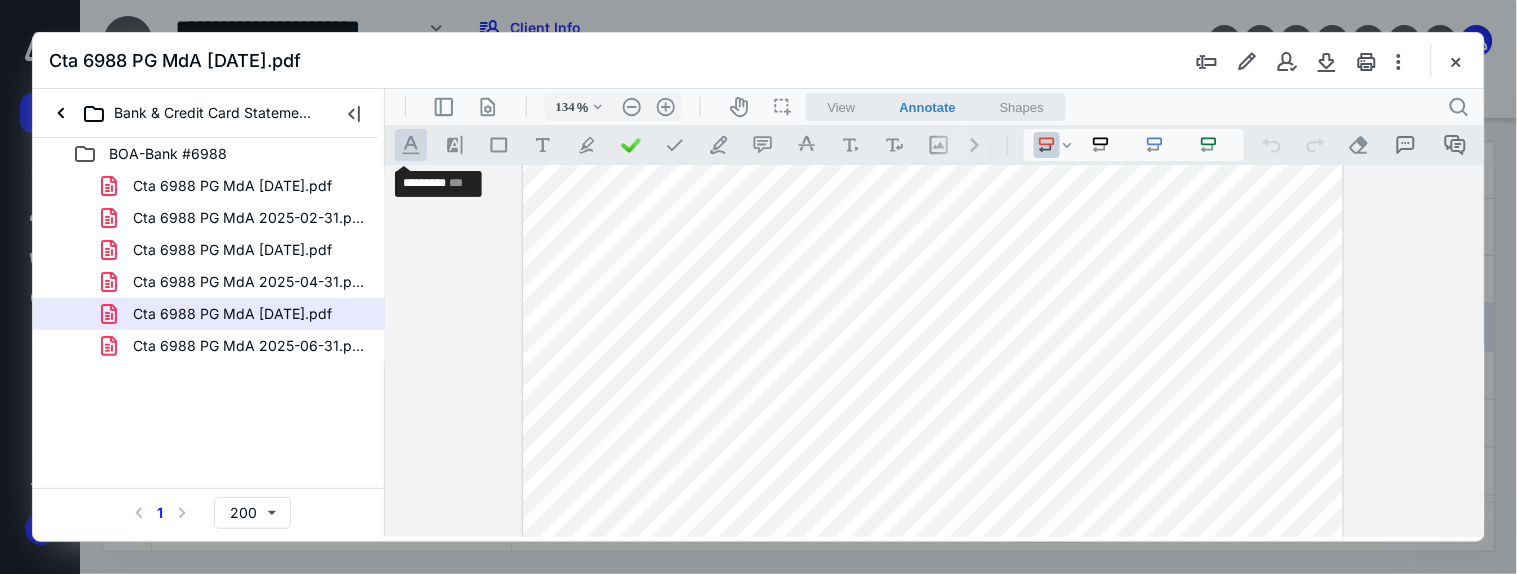 click on ".cls-1{fill:#abb0c4;} icon - tool - text manipulation - underline" at bounding box center (410, 144) 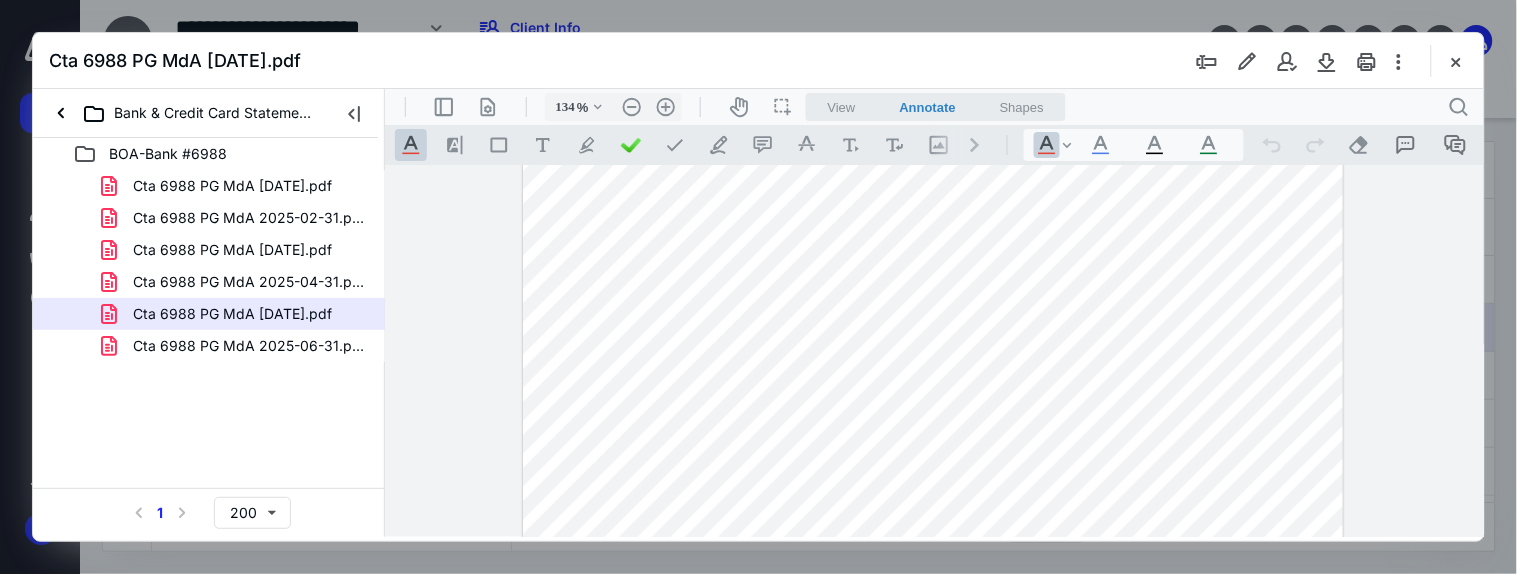 click on ".cls-1{fill:#abb0c4;} icon - tool - text manipulation - underline" at bounding box center (410, 144) 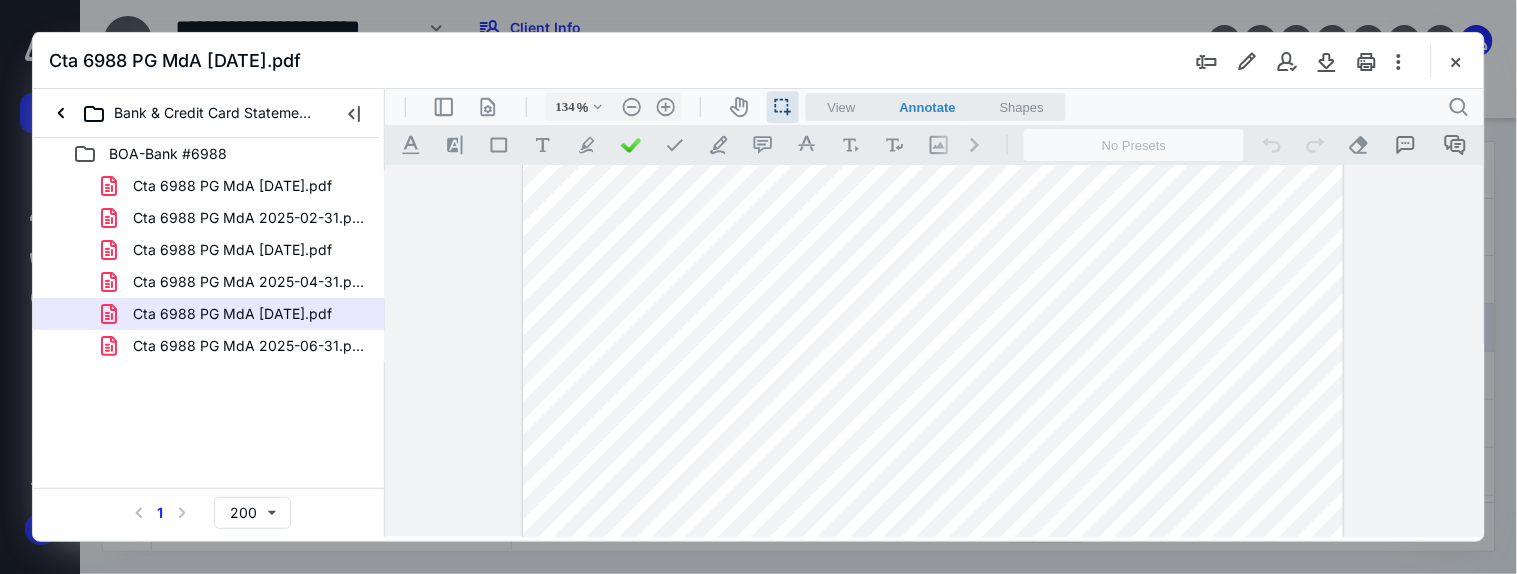 drag, startPoint x: 921, startPoint y: 418, endPoint x: 994, endPoint y: 420, distance: 73.02739 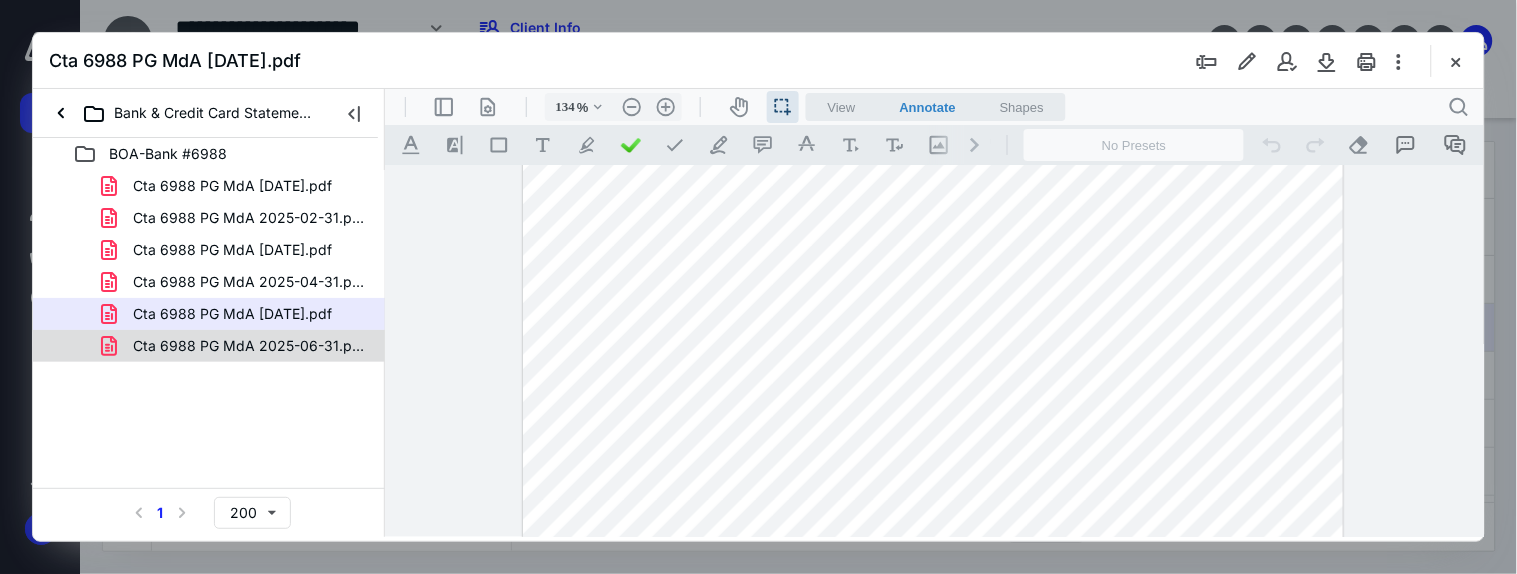 click on "Cta 6988 PG MdA 2025-06-31.pdf" at bounding box center (249, 346) 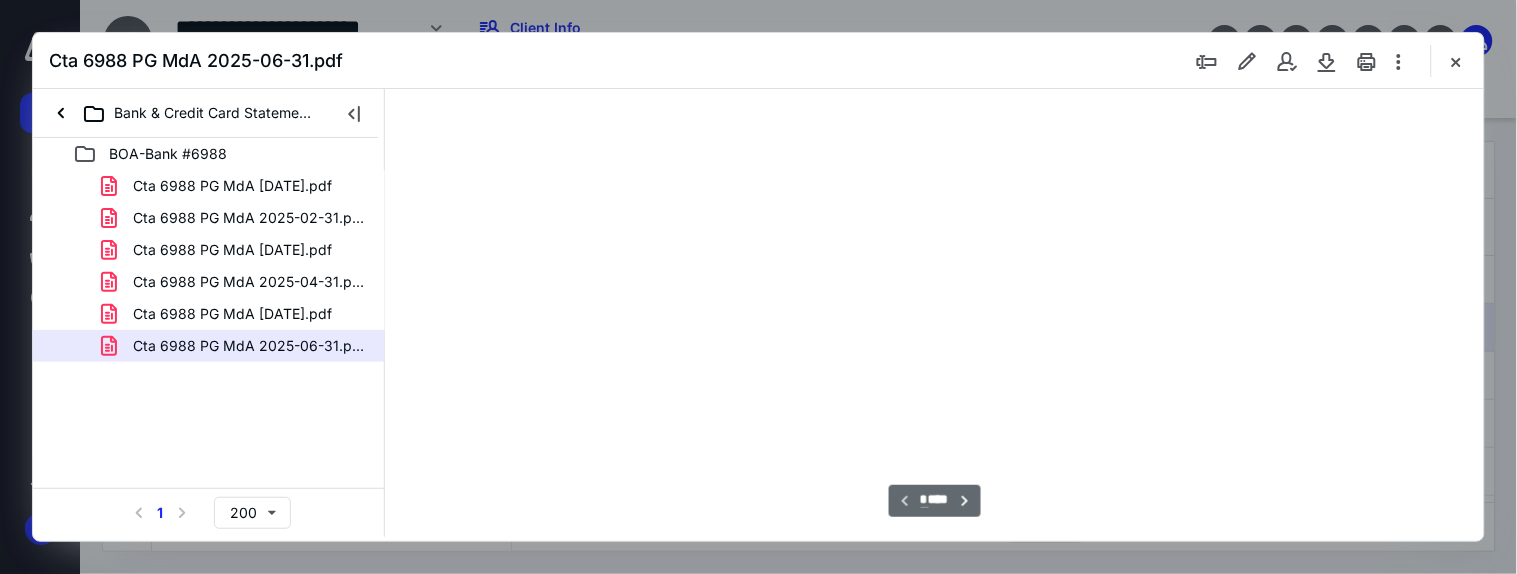 scroll, scrollTop: 77, scrollLeft: 0, axis: vertical 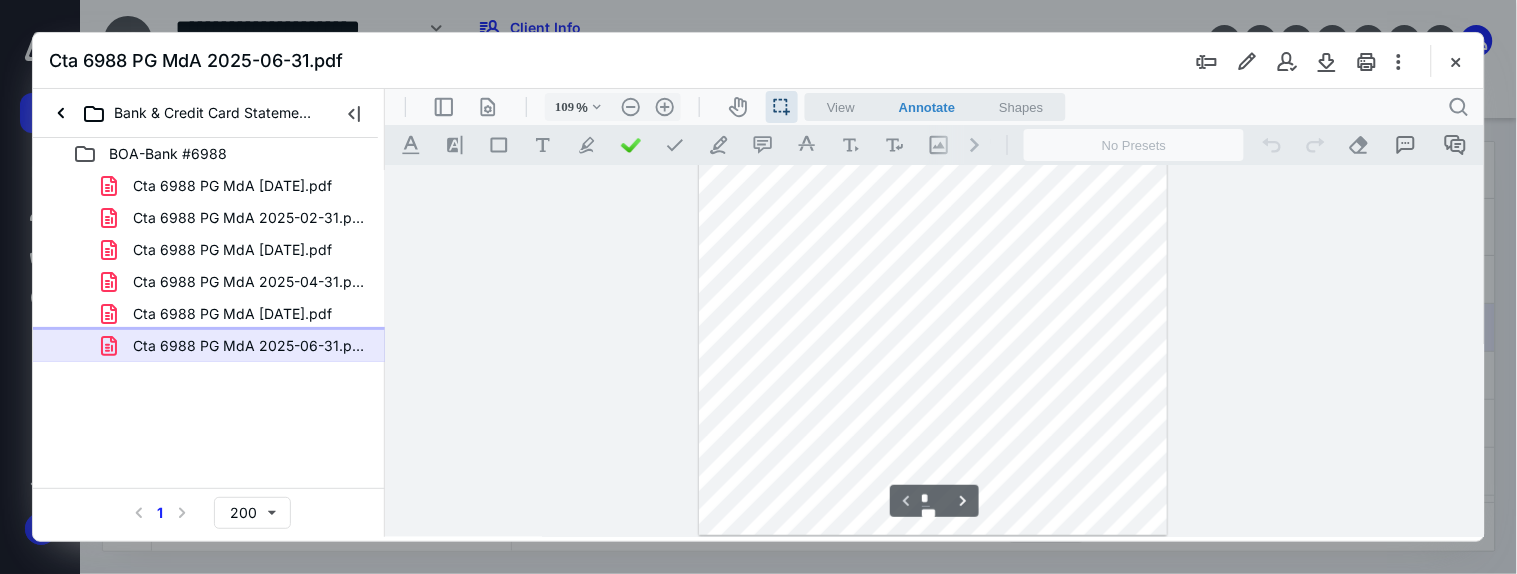 type on "134" 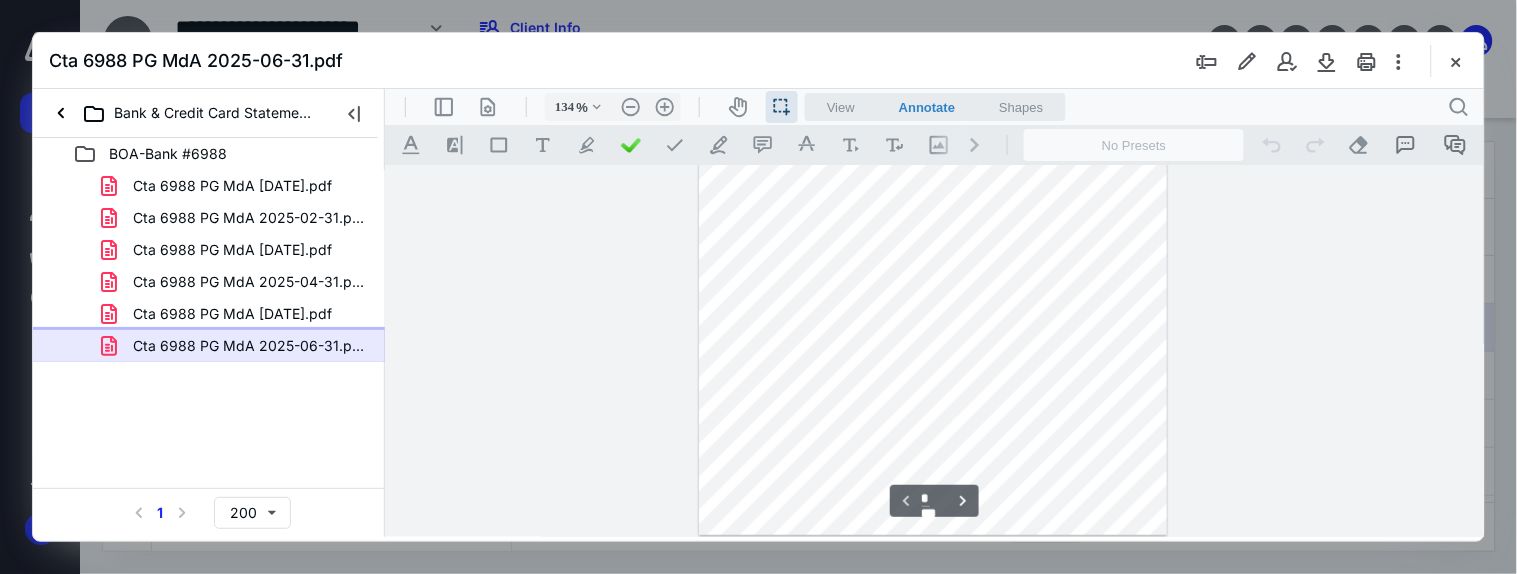 scroll, scrollTop: 545, scrollLeft: 0, axis: vertical 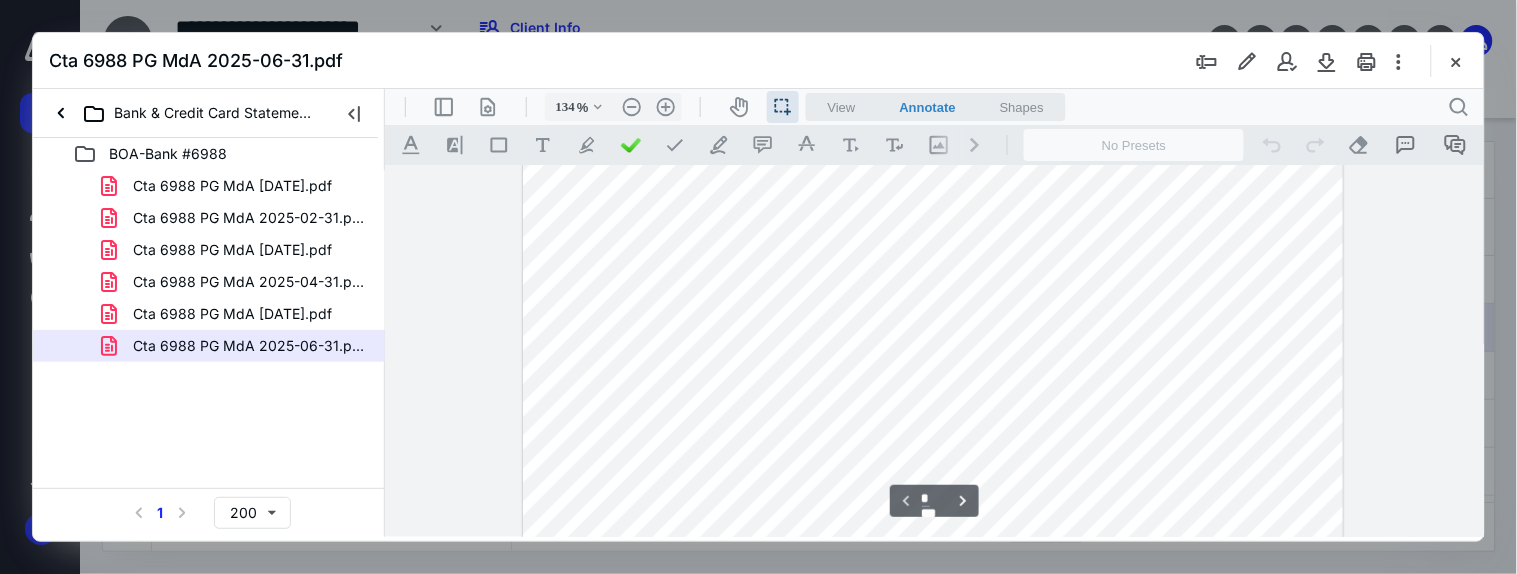 drag, startPoint x: 911, startPoint y: 303, endPoint x: 981, endPoint y: 305, distance: 70.028564 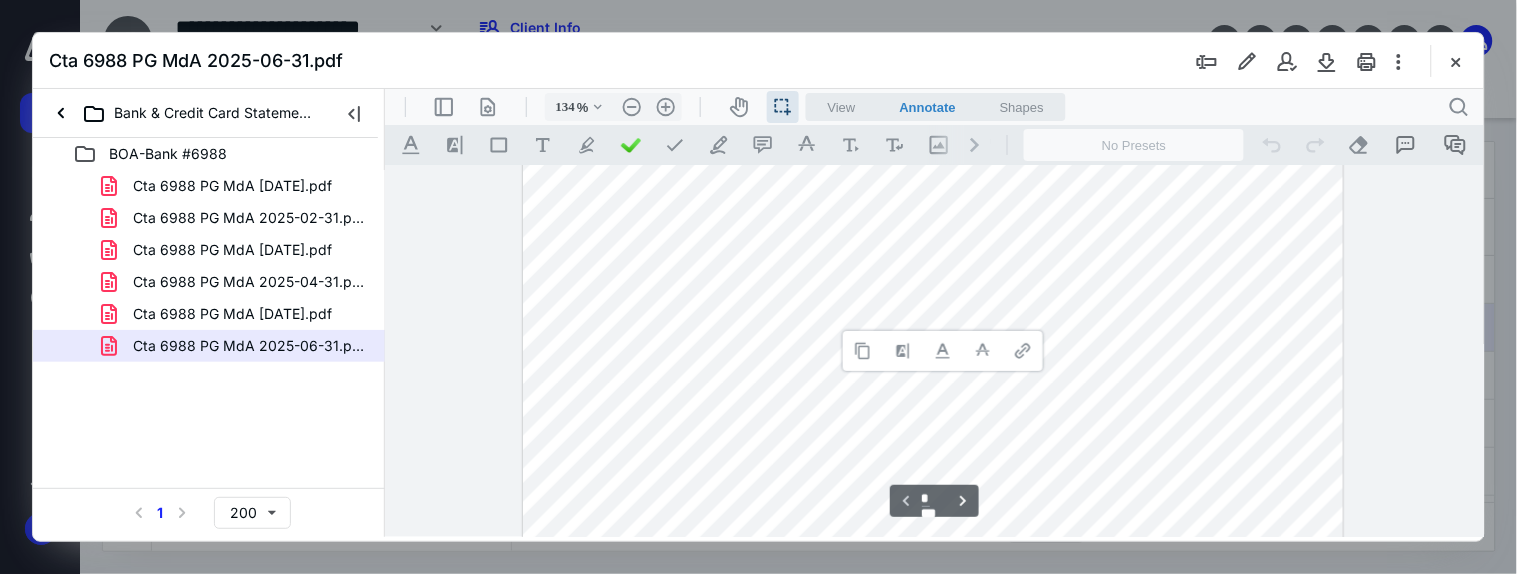 type 